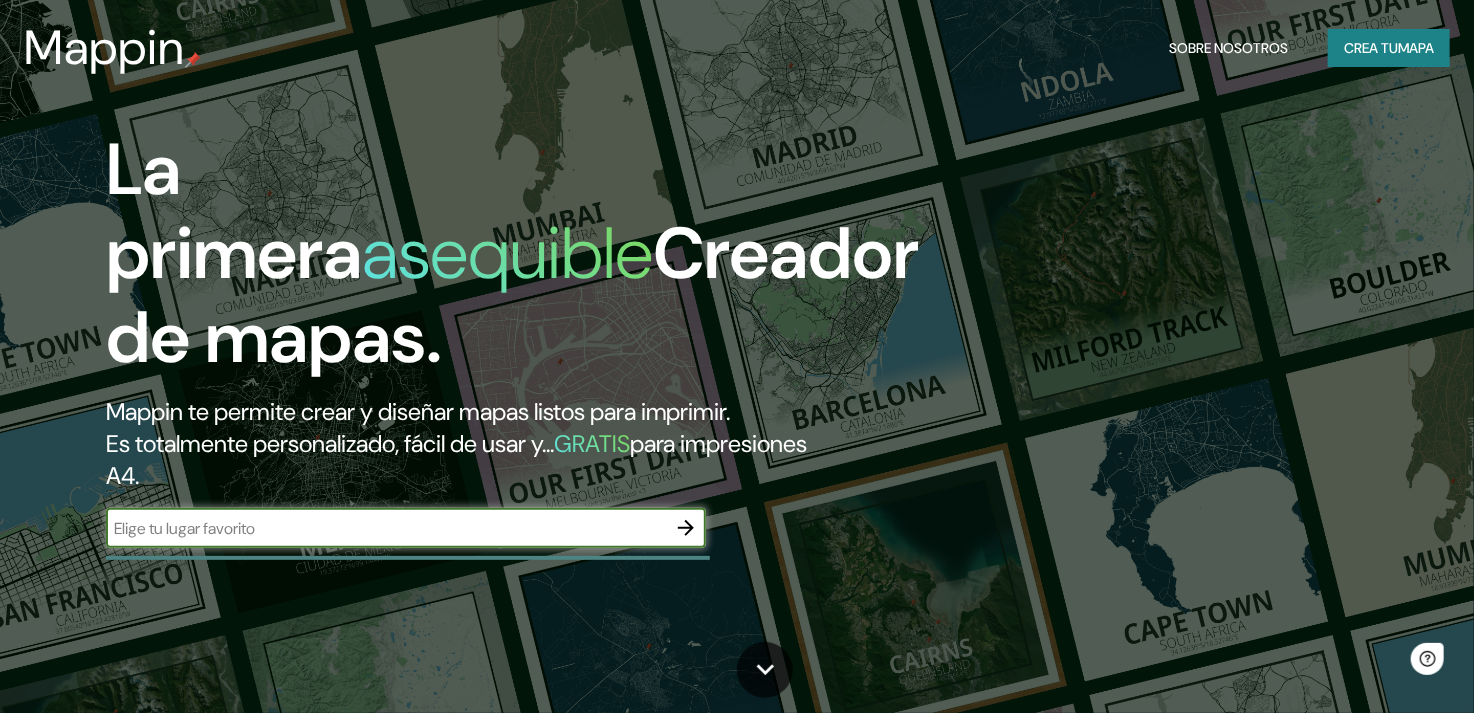 scroll, scrollTop: 0, scrollLeft: 0, axis: both 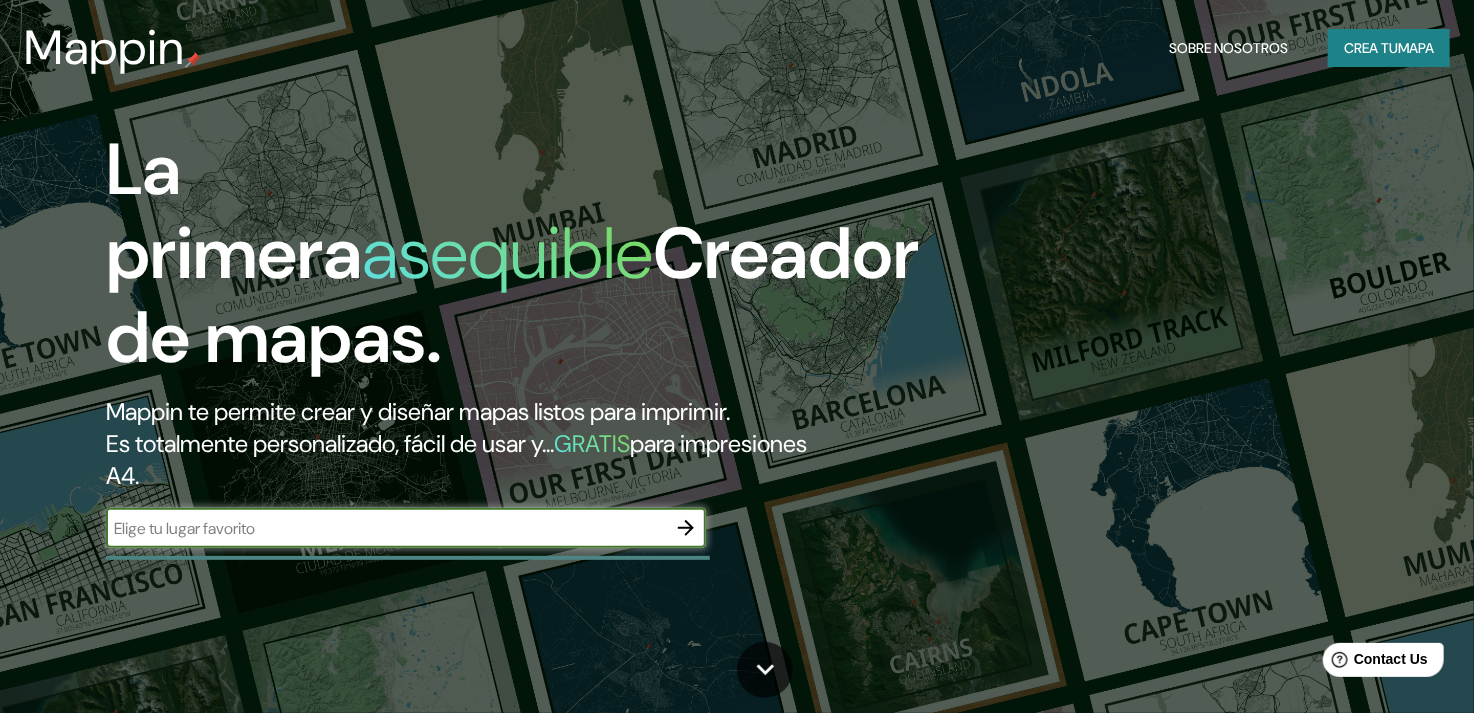 click 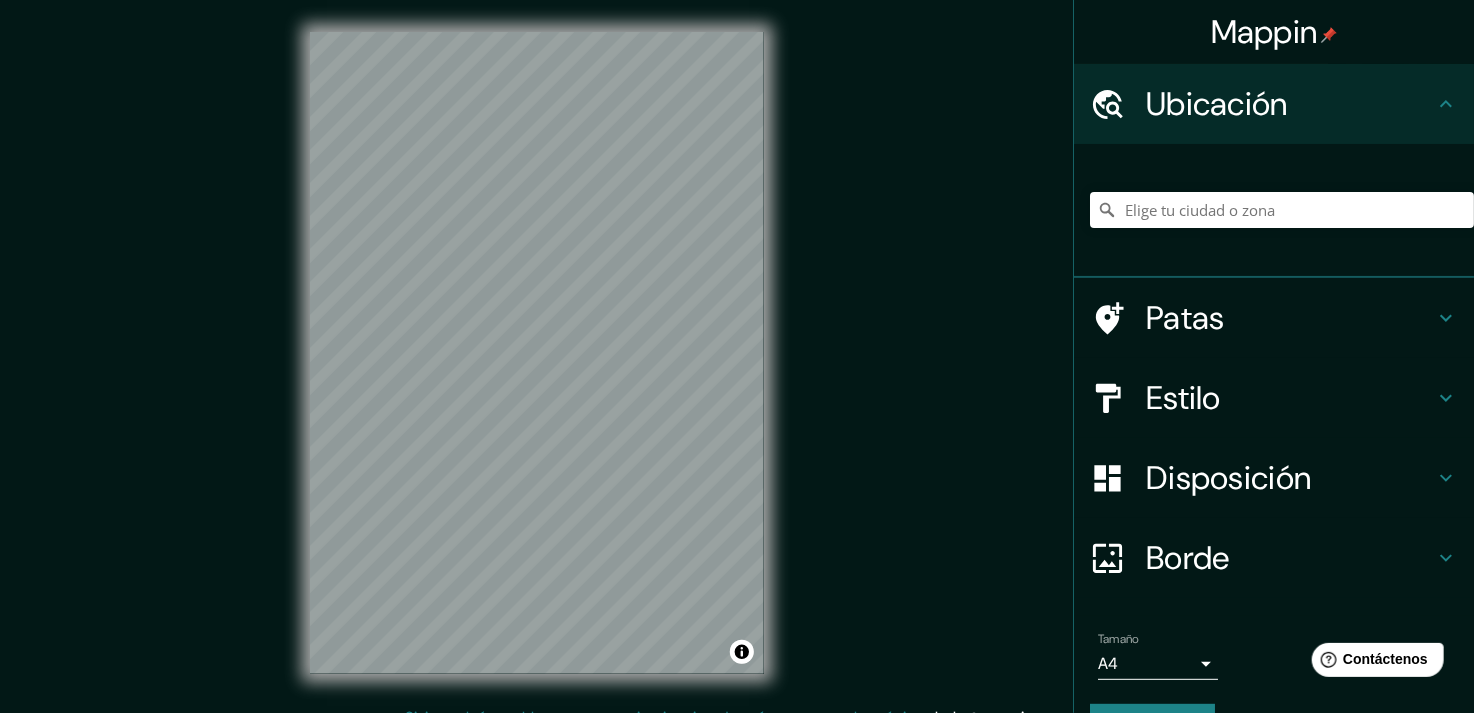 click on "Borde" at bounding box center [1290, 558] 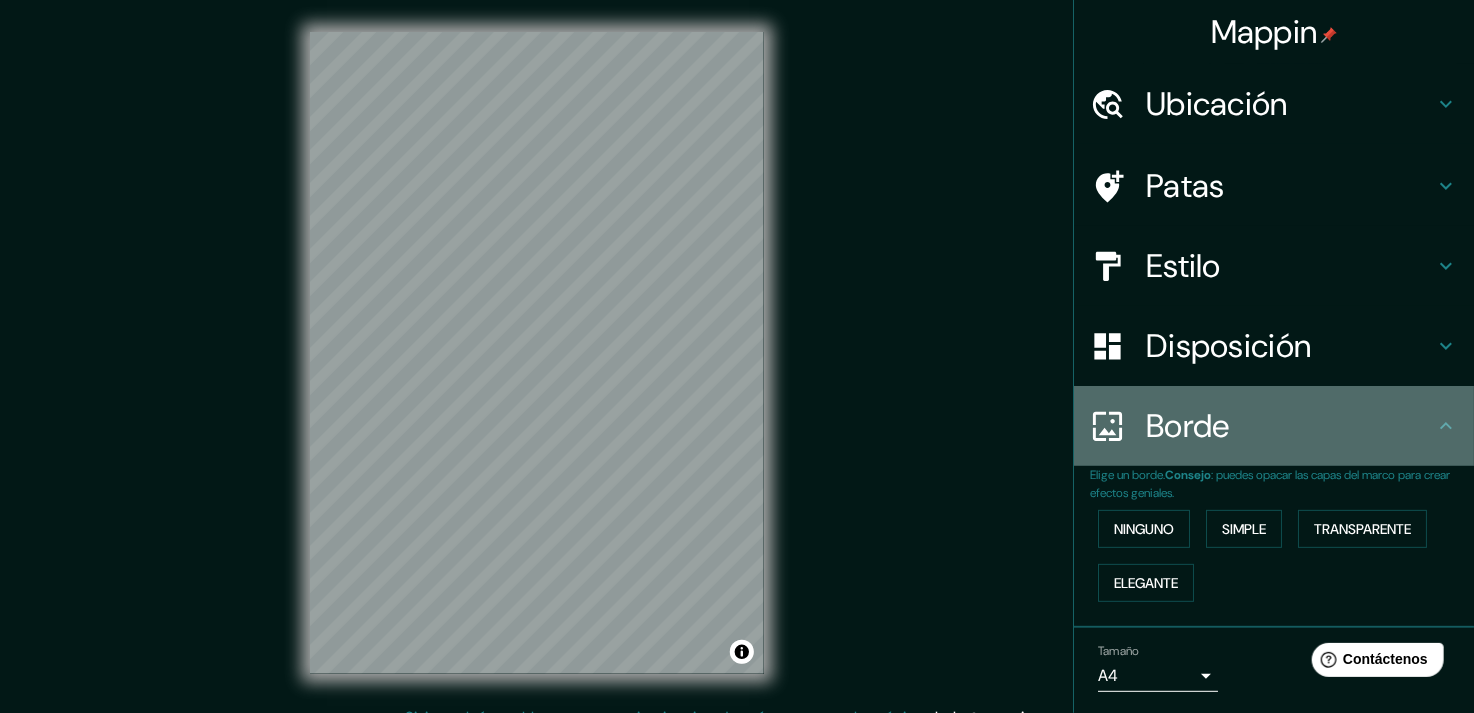 click on "Borde" at bounding box center [1290, 426] 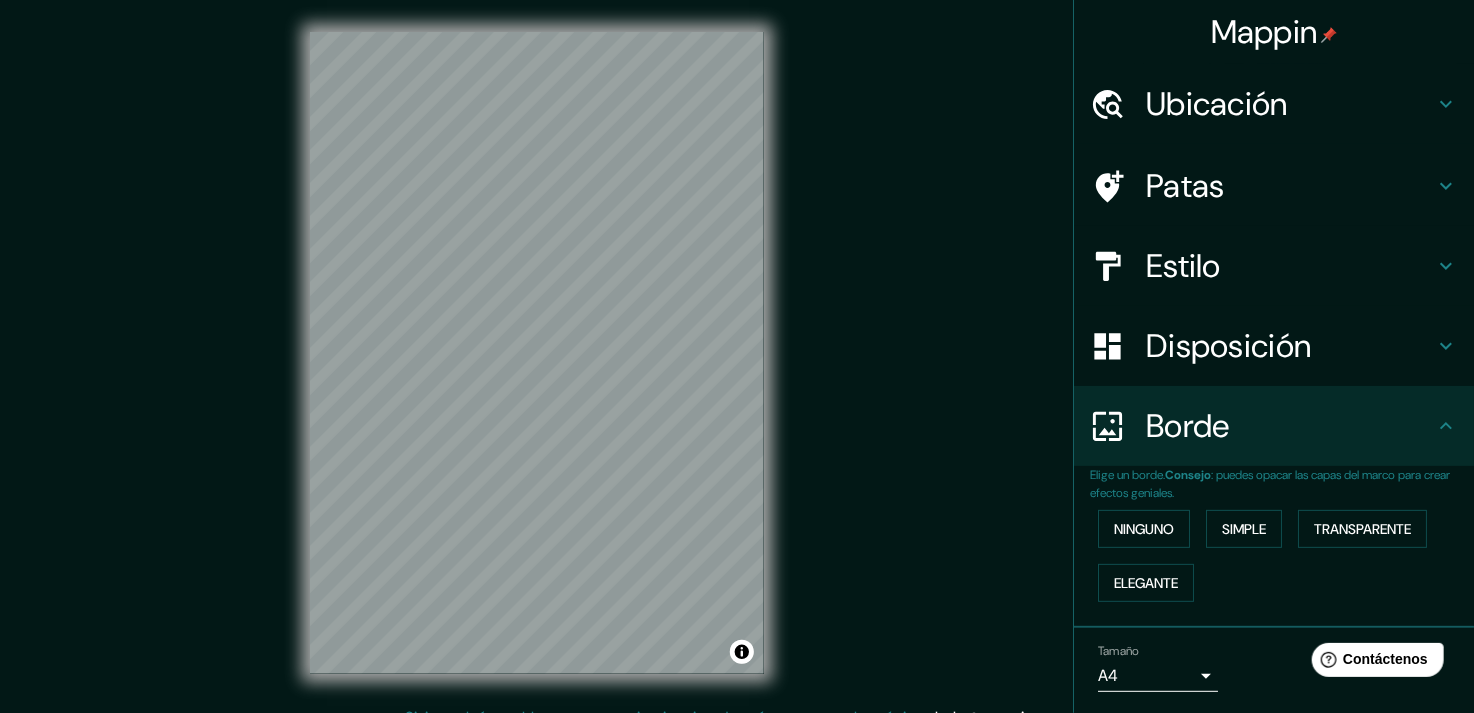 click on "Disposición" at bounding box center [1274, 346] 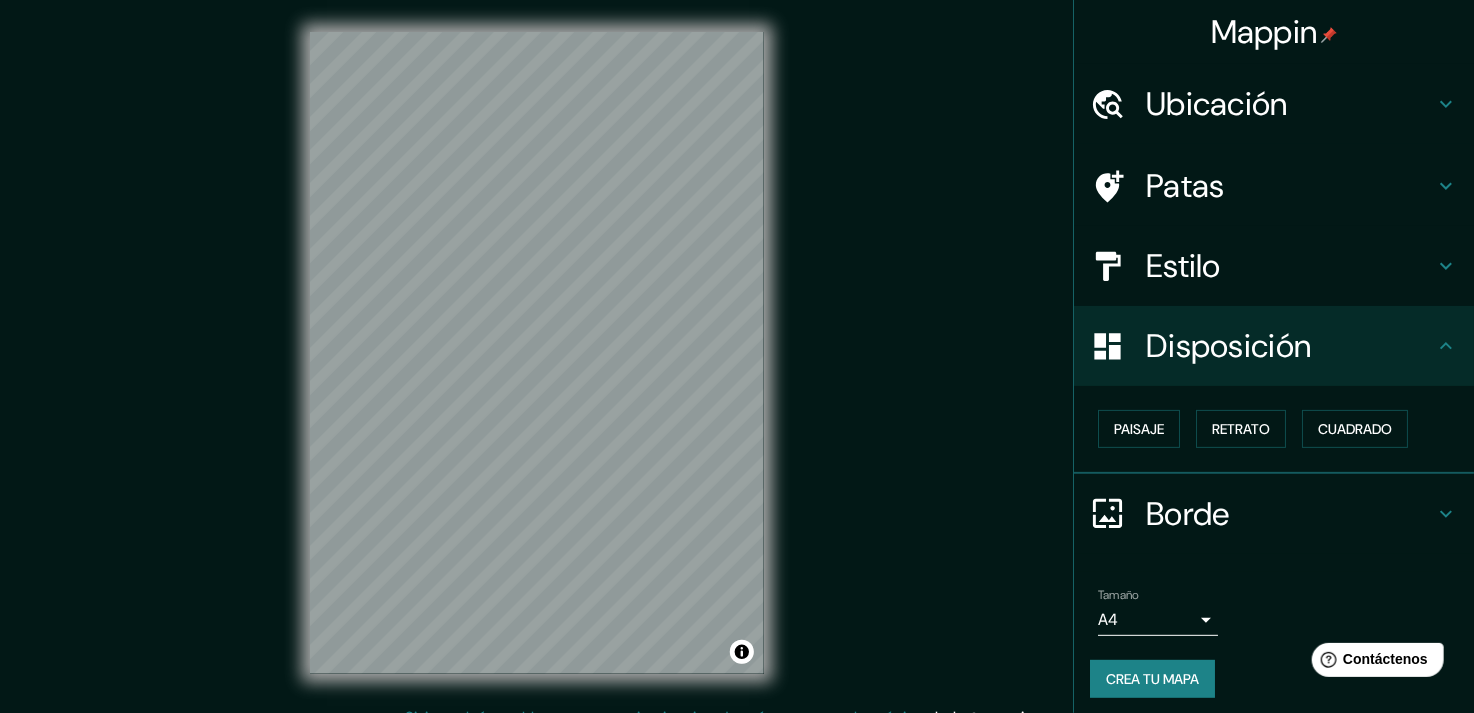 click on "Estilo" at bounding box center [1183, 266] 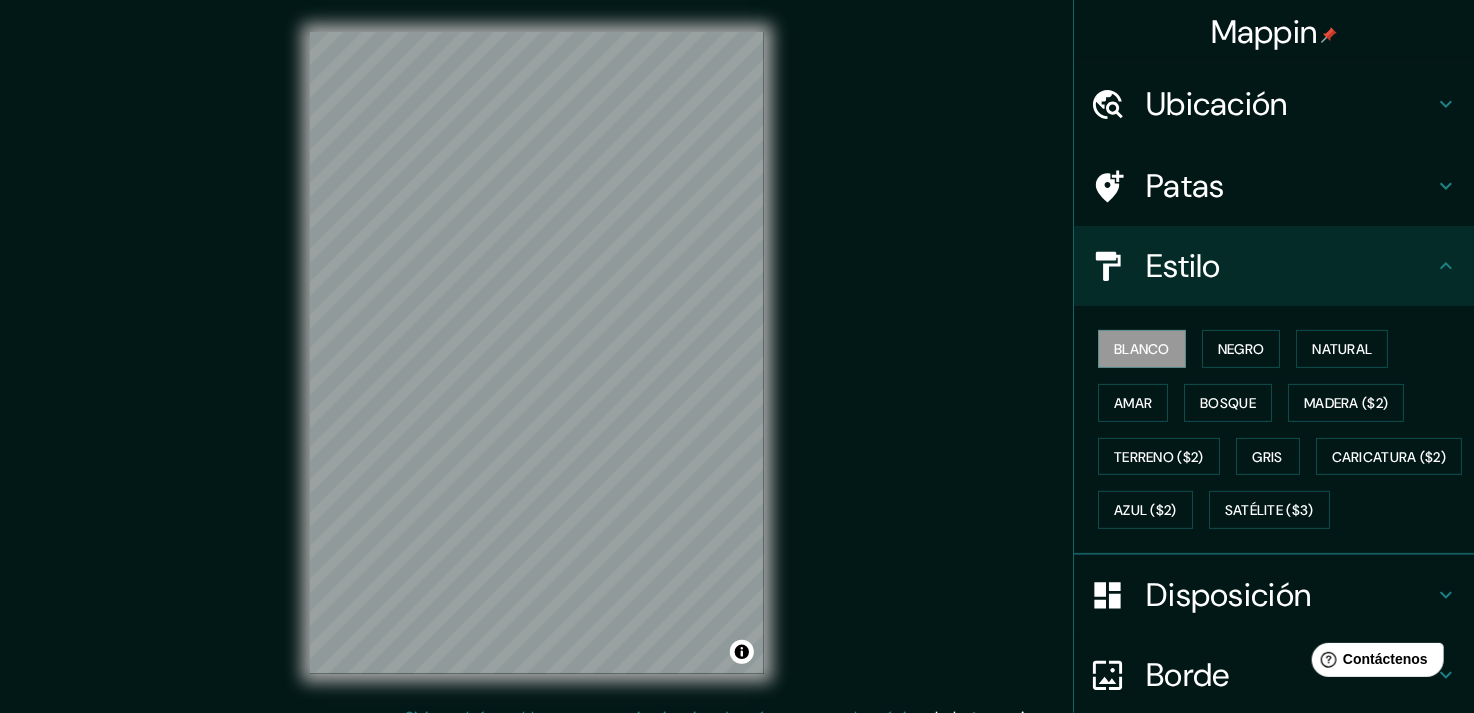 click on "Patas" at bounding box center [1274, 186] 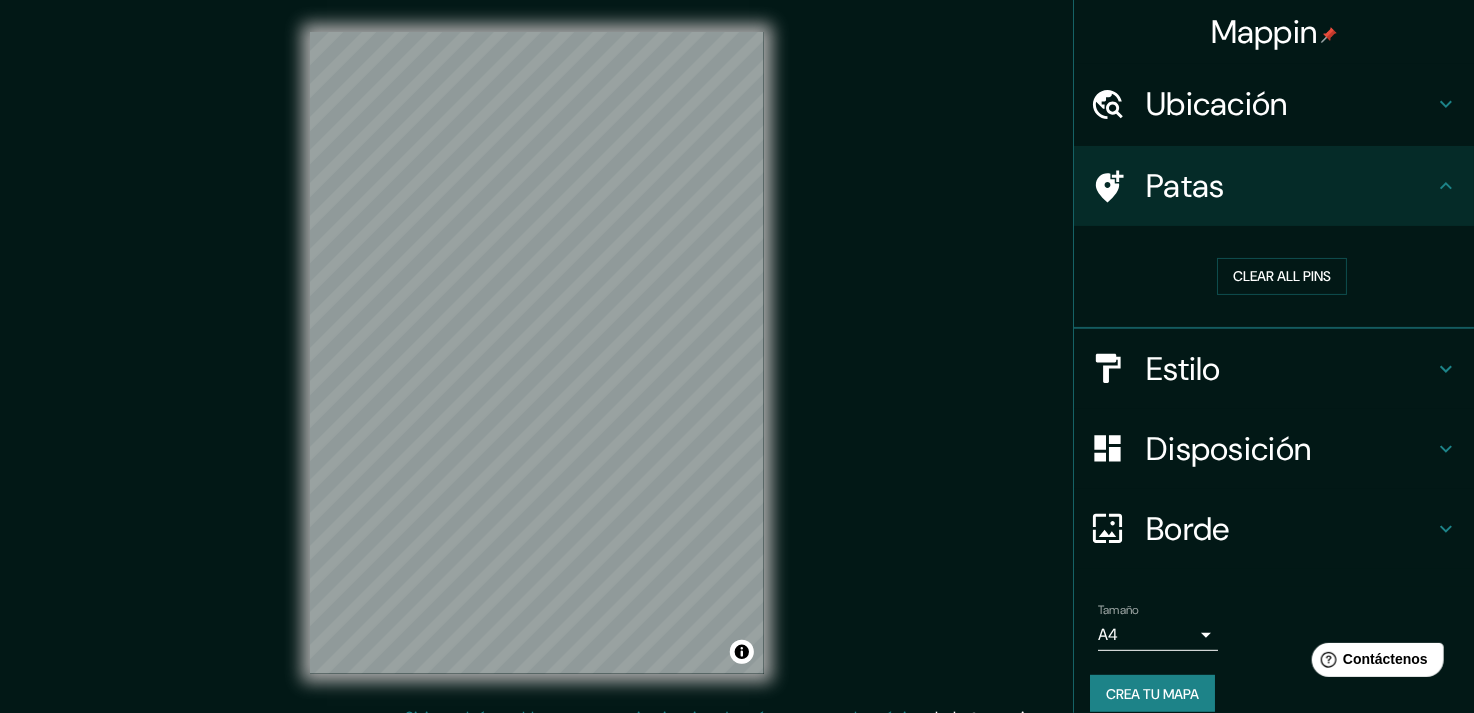 click on "Ubicación" at bounding box center [1274, 104] 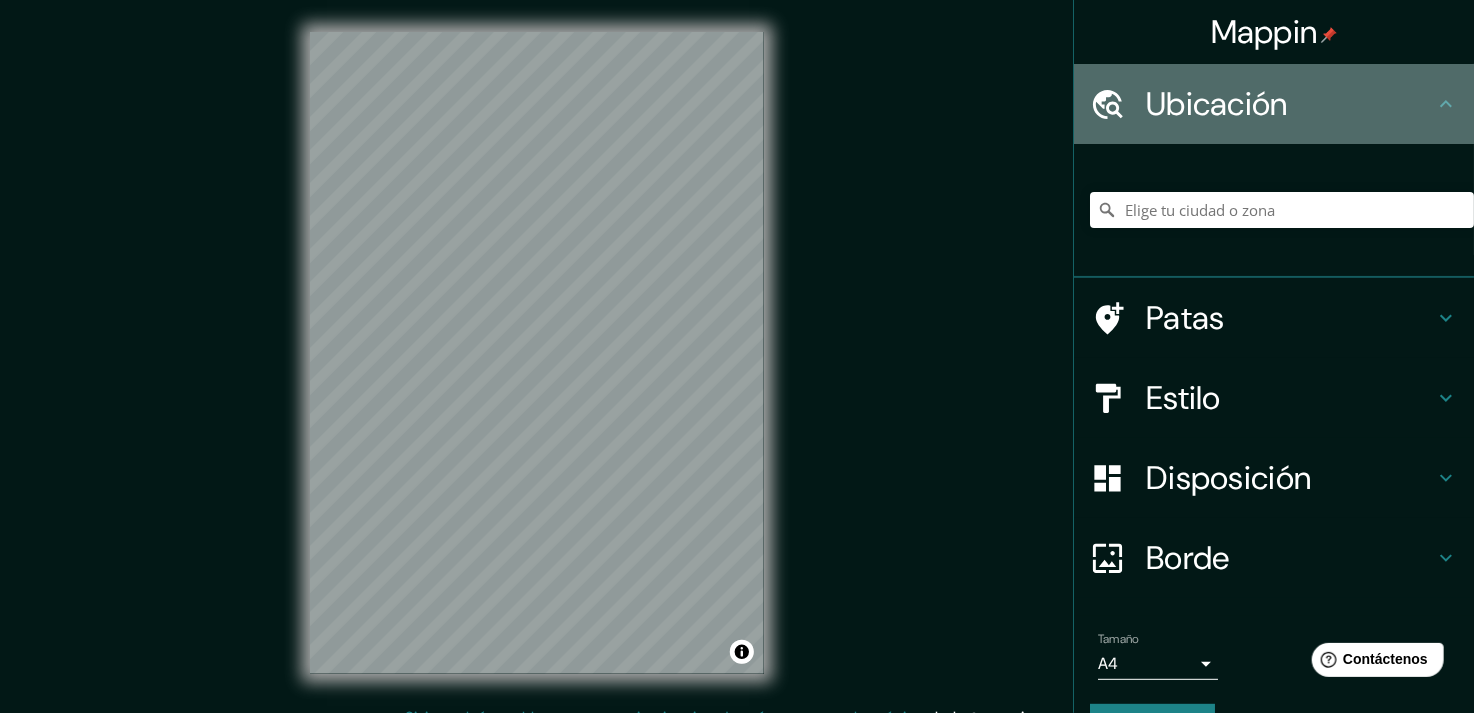click on "Ubicación" at bounding box center (1274, 104) 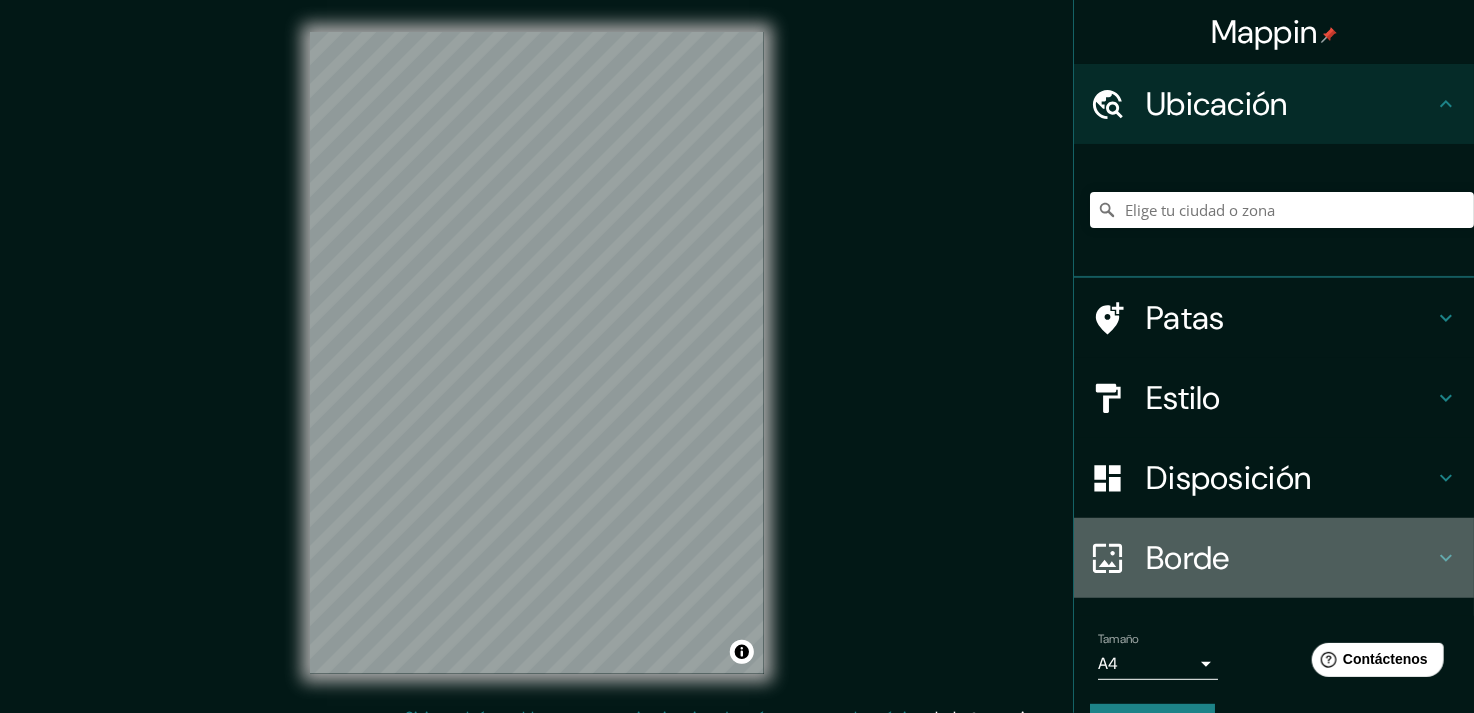 click on "Borde" at bounding box center (1274, 558) 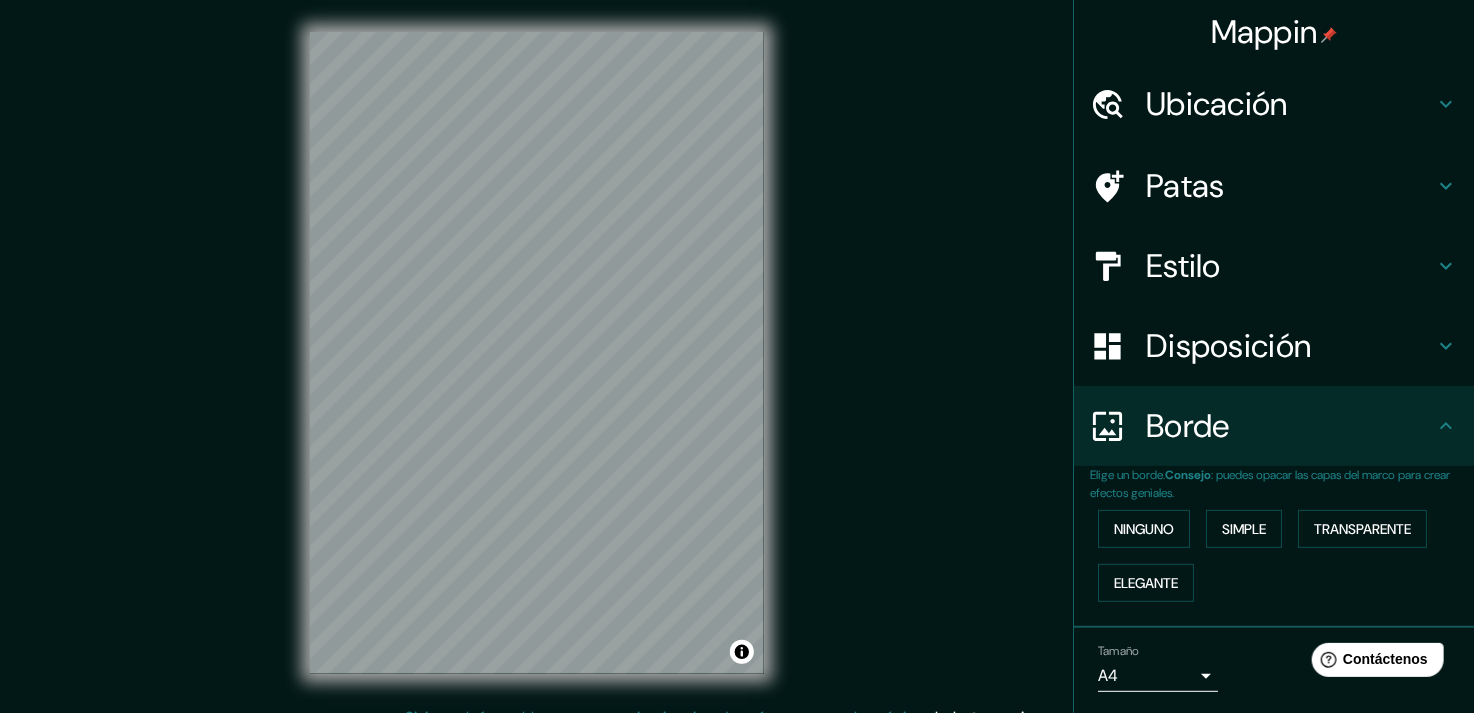 click on "Mappin Ubicación Patas Estilo Disposición Borde Elige un borde.  Consejo  : puedes opacar las capas del marco para crear efectos geniales. Ninguno Simple Transparente Elegante Tamaño A4 single Crea tu mapa © Mapbox   © OpenStreetMap   Improve this map Si tiene algún problema, sugerencia o inquietud, envíe un correo electrónico a  [EMAIL]  .   . . Texto original Valora esta traducción Tu opinión servirá para ayudar a mejorar el Traductor de Google" at bounding box center [737, 356] 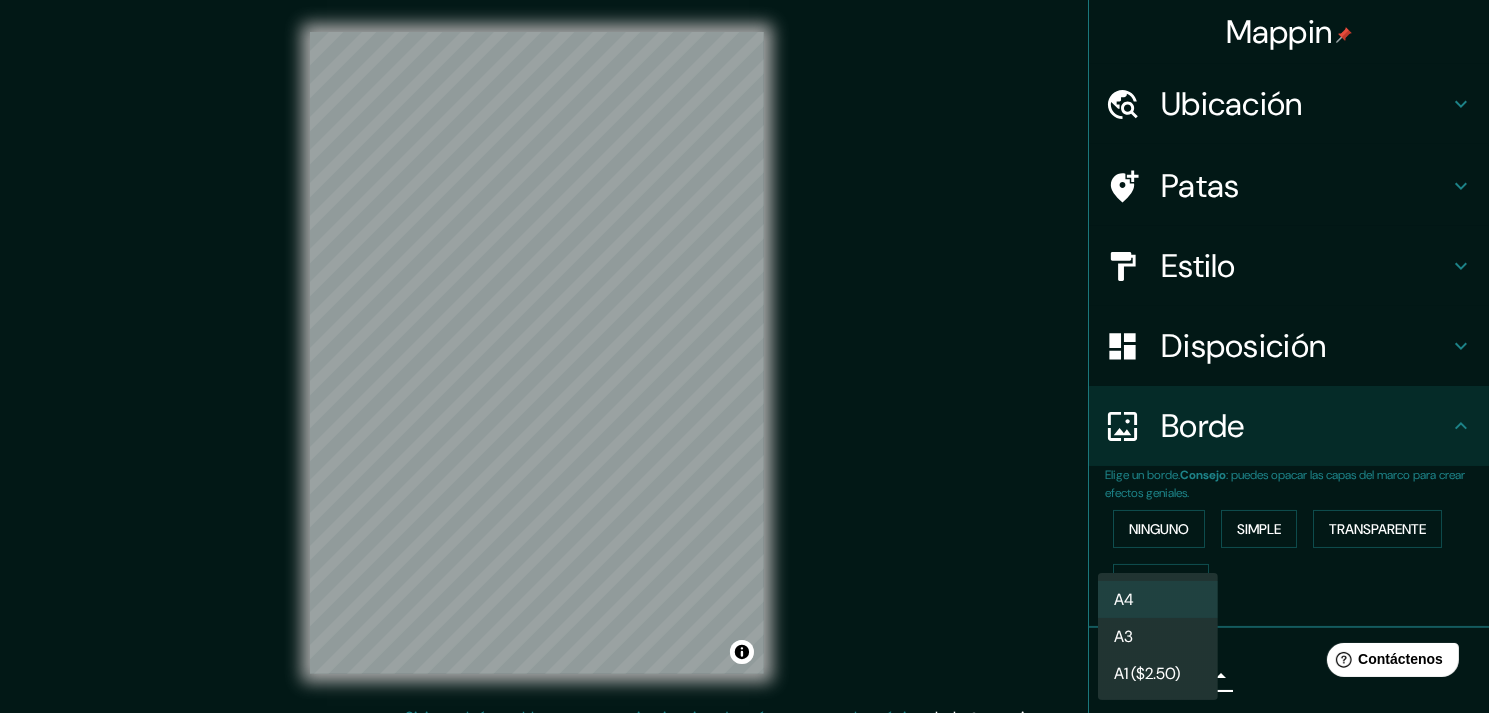 click at bounding box center (744, 356) 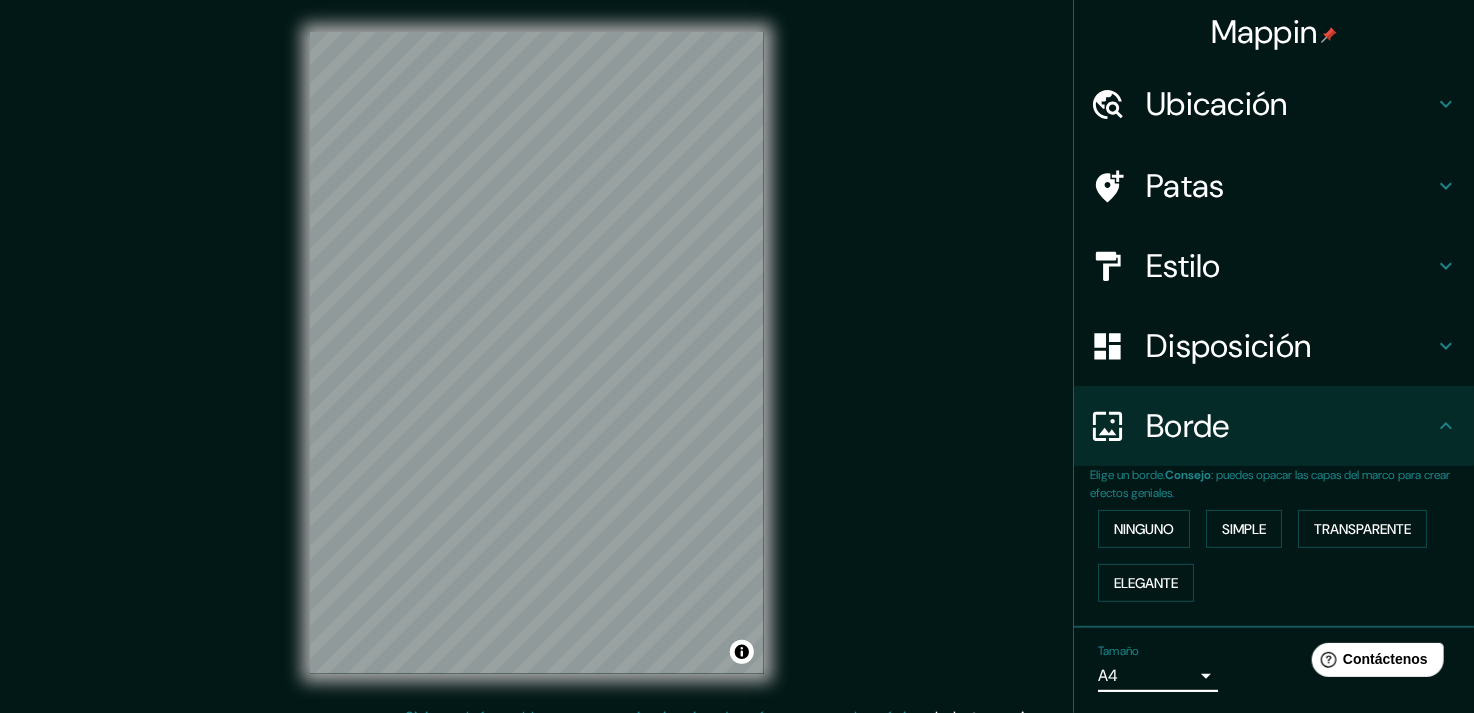 click on "Borde" at bounding box center (1188, 426) 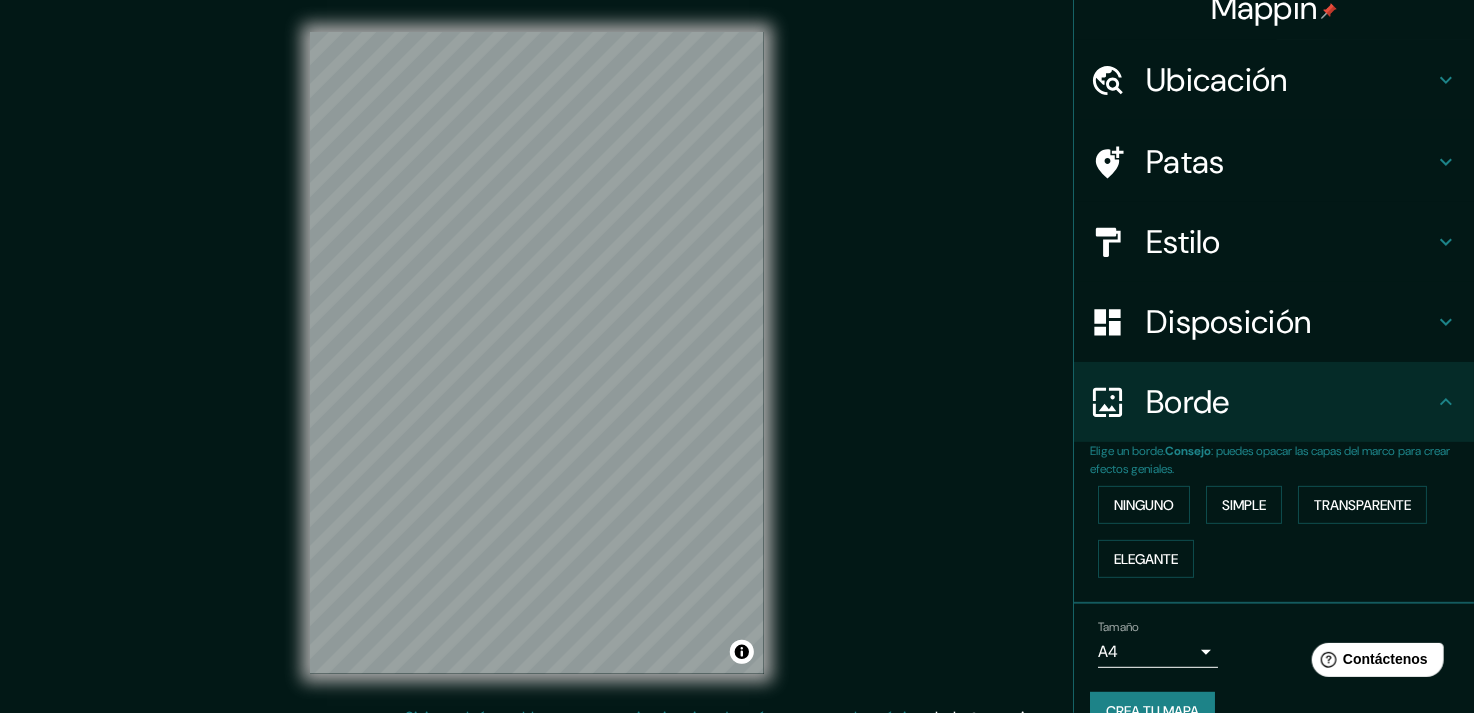scroll, scrollTop: 59, scrollLeft: 0, axis: vertical 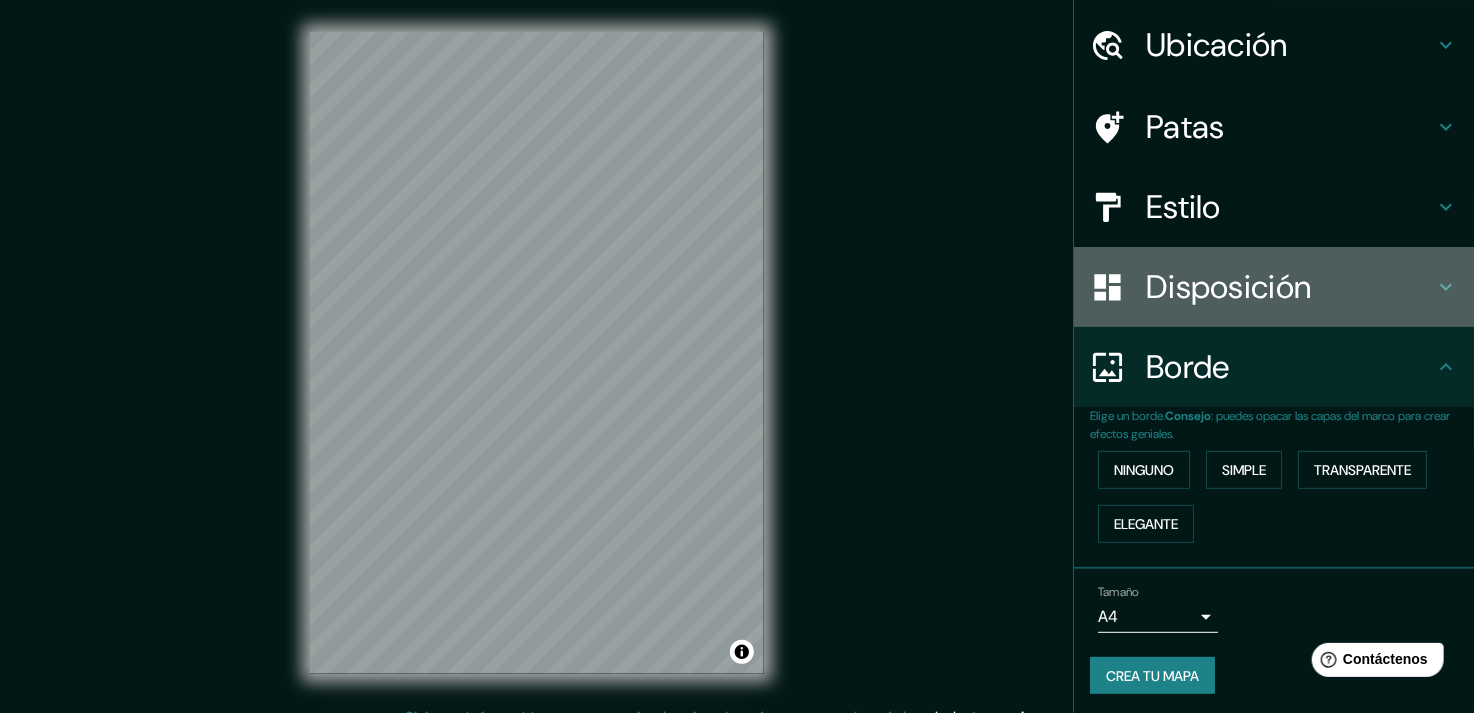 click on "Disposición" at bounding box center [1228, 287] 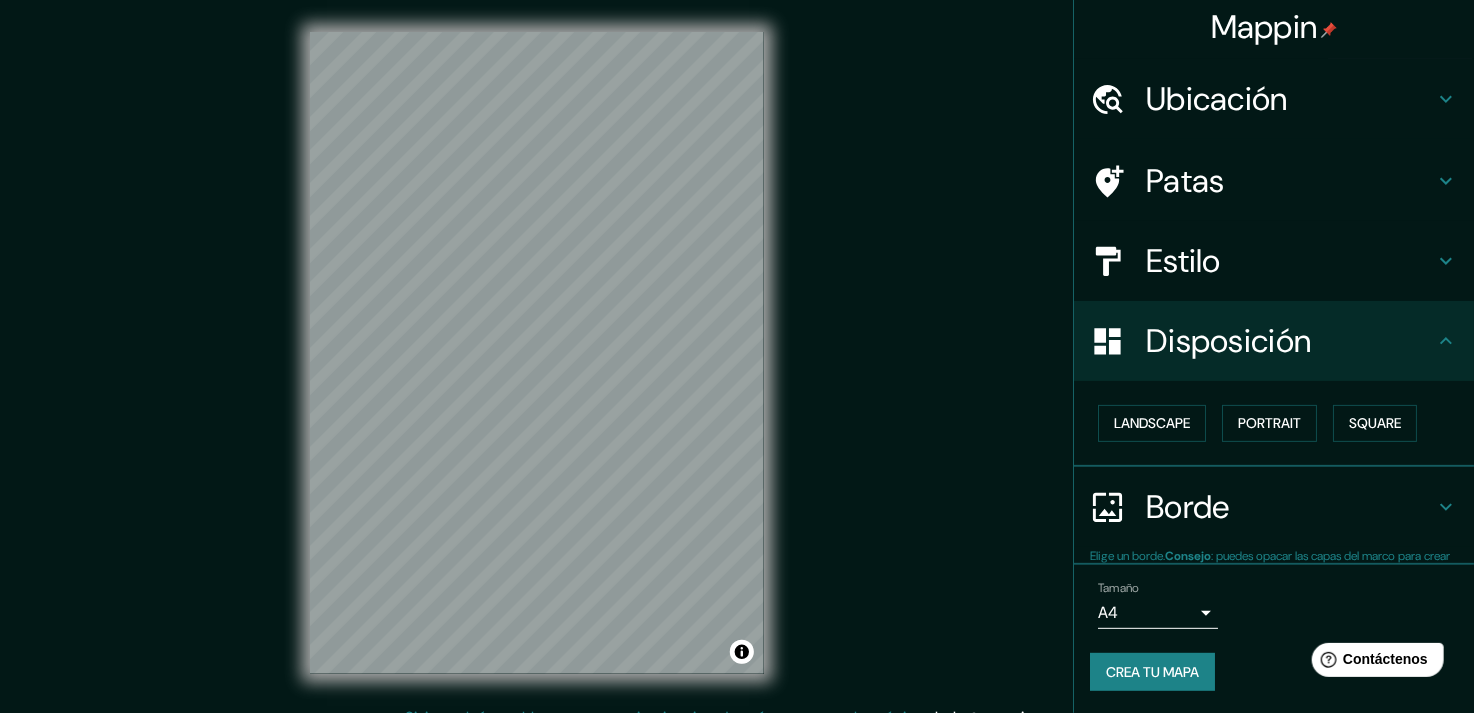 scroll, scrollTop: 4, scrollLeft: 0, axis: vertical 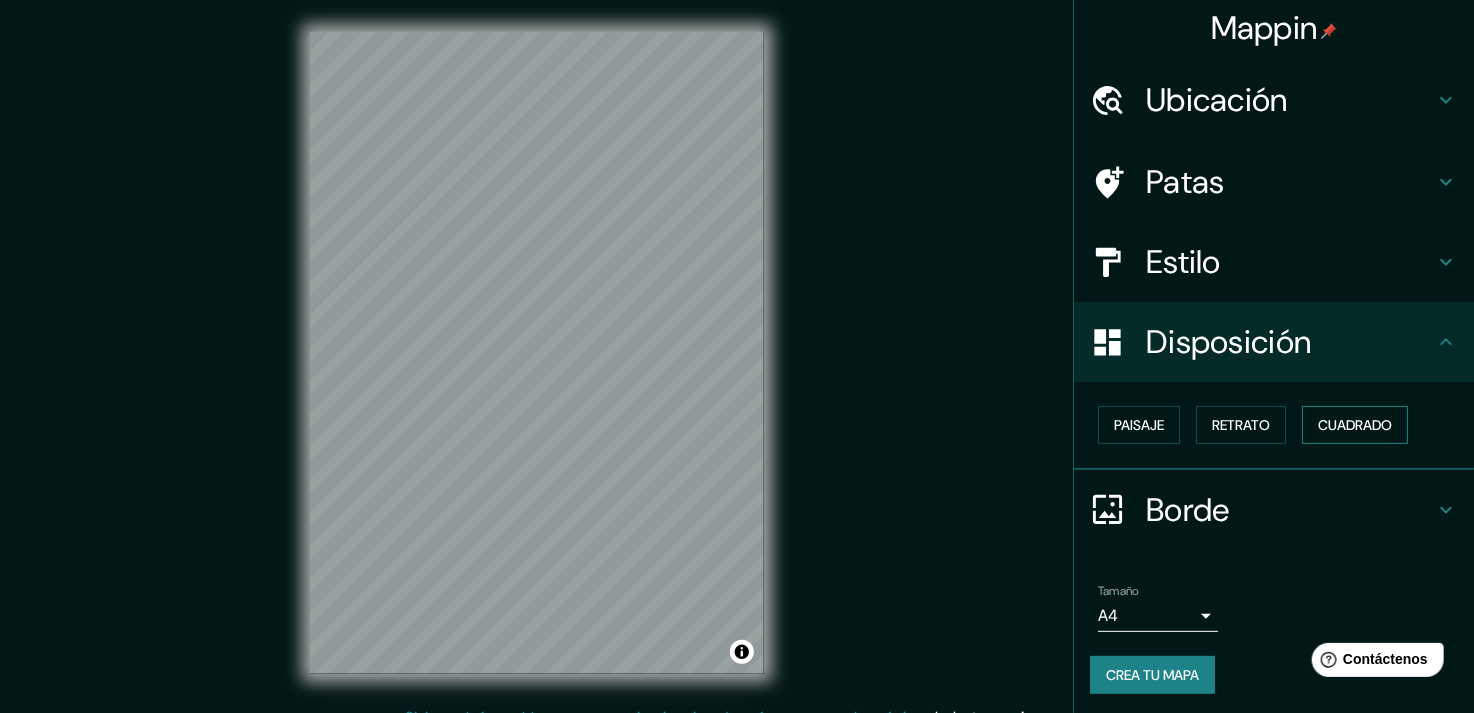 click on "Cuadrado" at bounding box center [1355, 425] 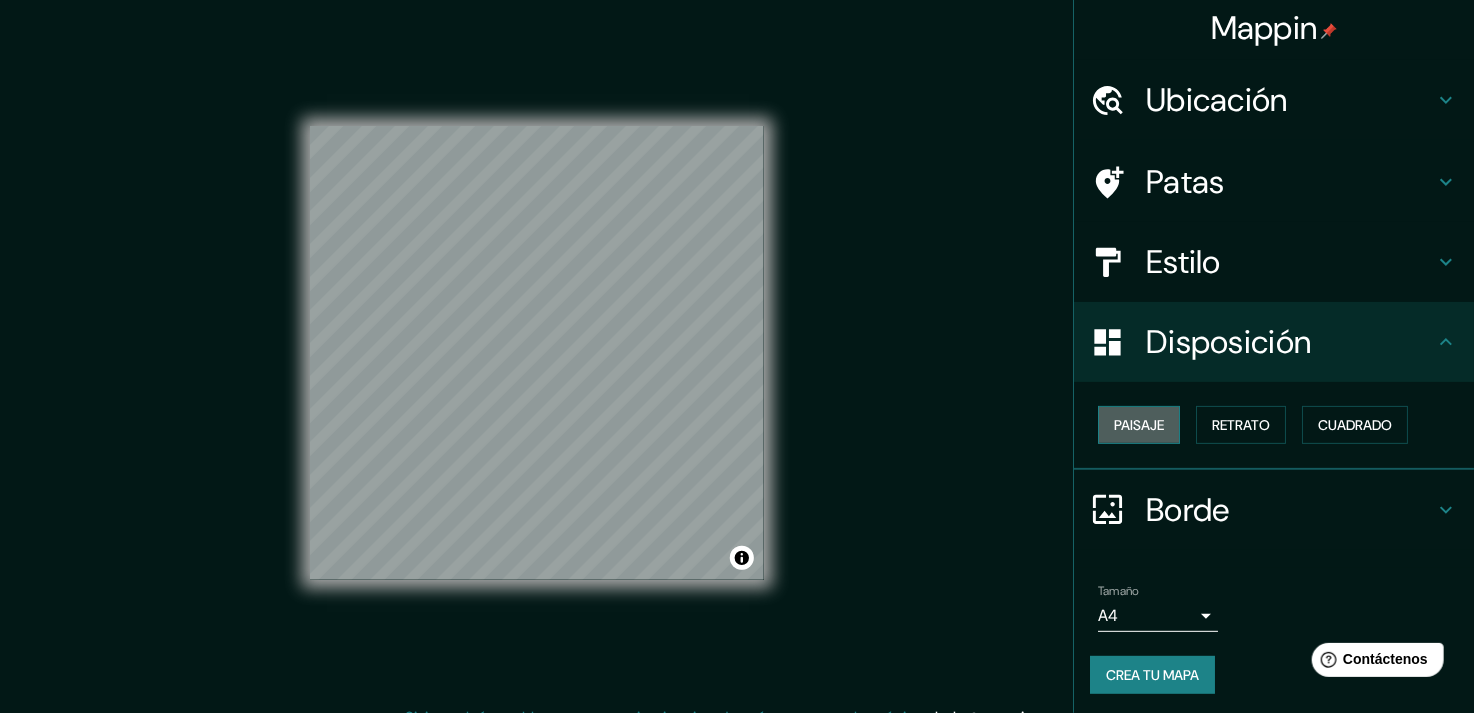 click on "Paisaje" at bounding box center [1139, 425] 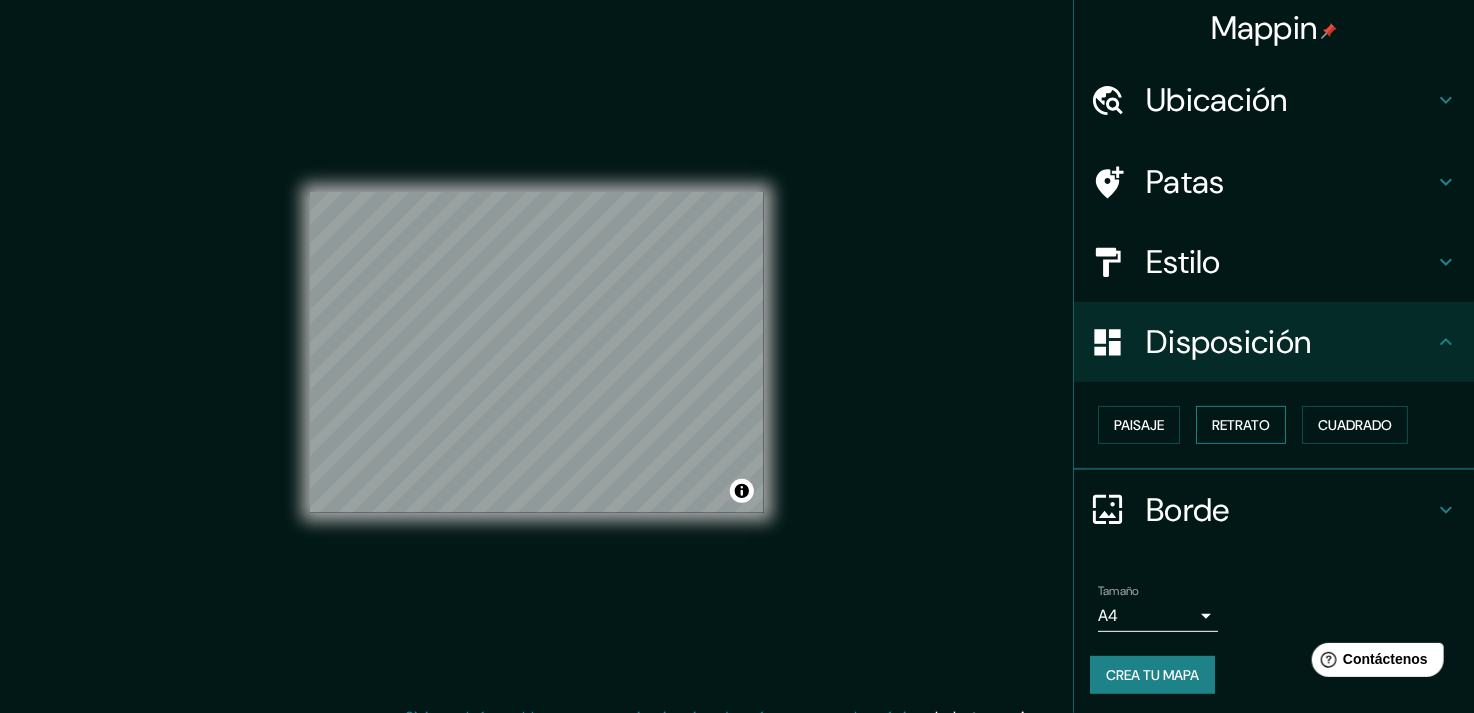 click on "Retrato" at bounding box center [1241, 425] 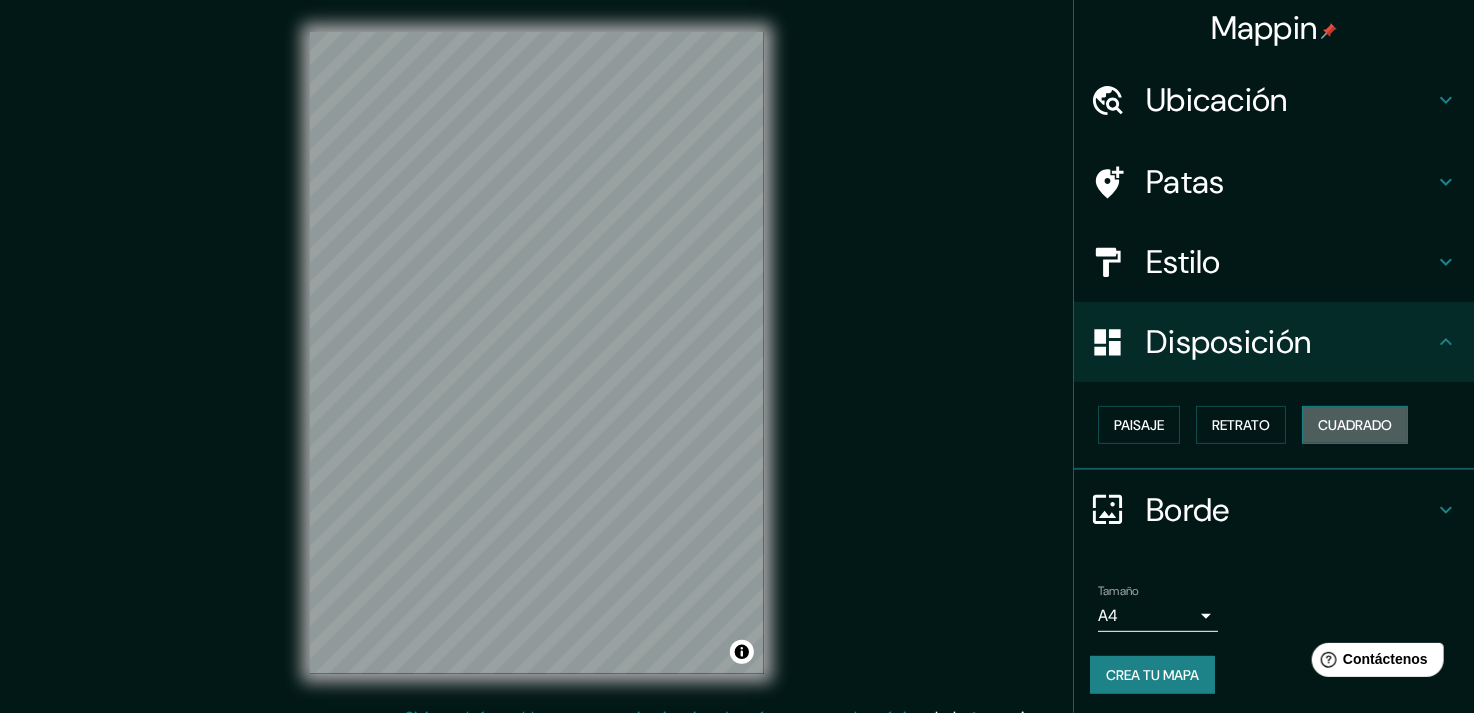 click on "Cuadrado" at bounding box center (1355, 425) 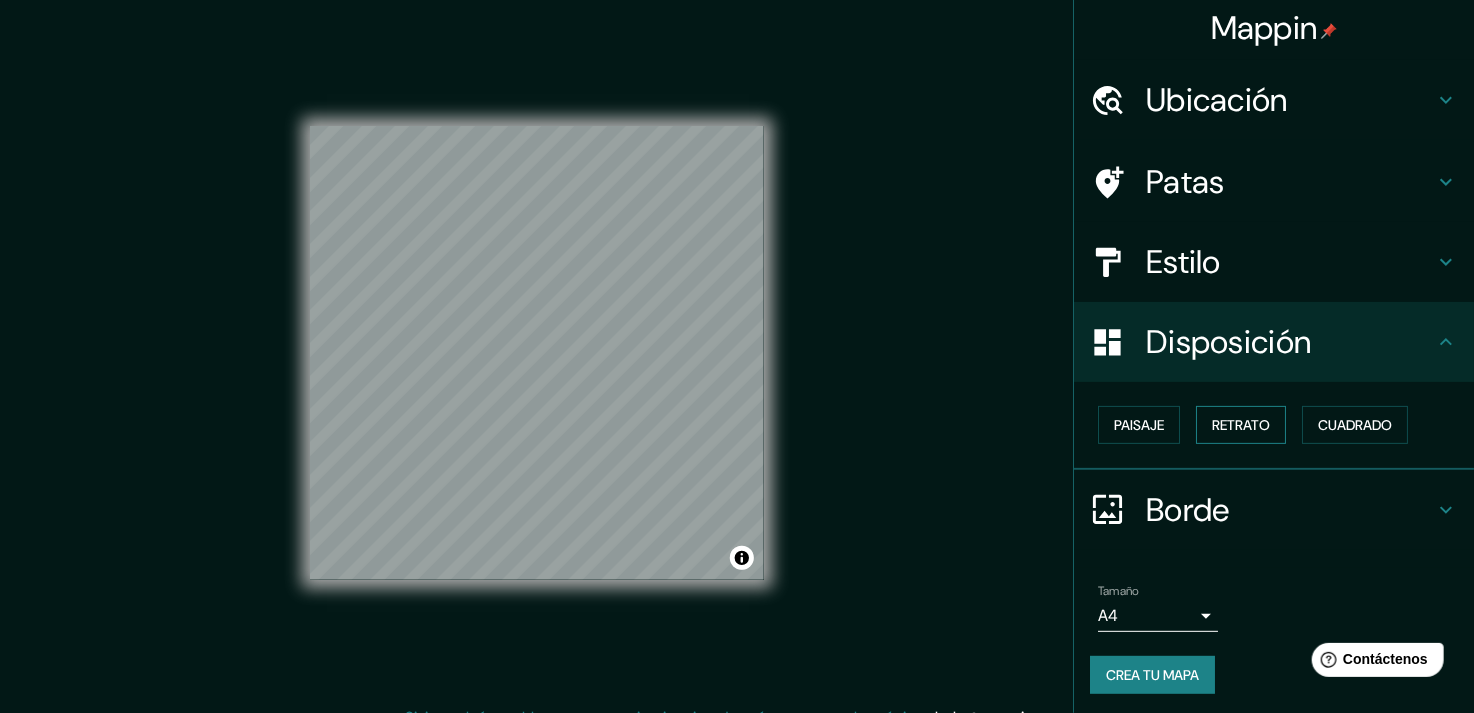 click on "Retrato" at bounding box center (1241, 425) 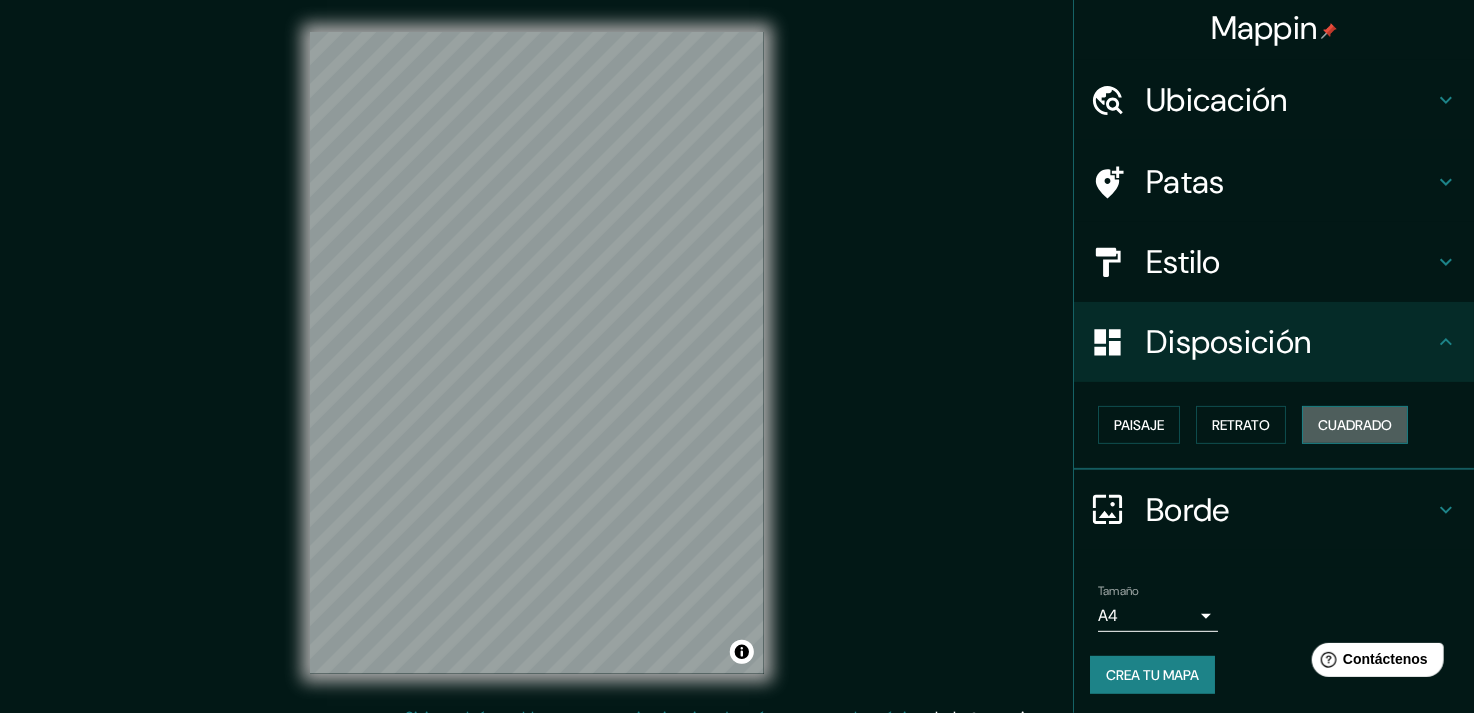 click on "Cuadrado" at bounding box center (1355, 425) 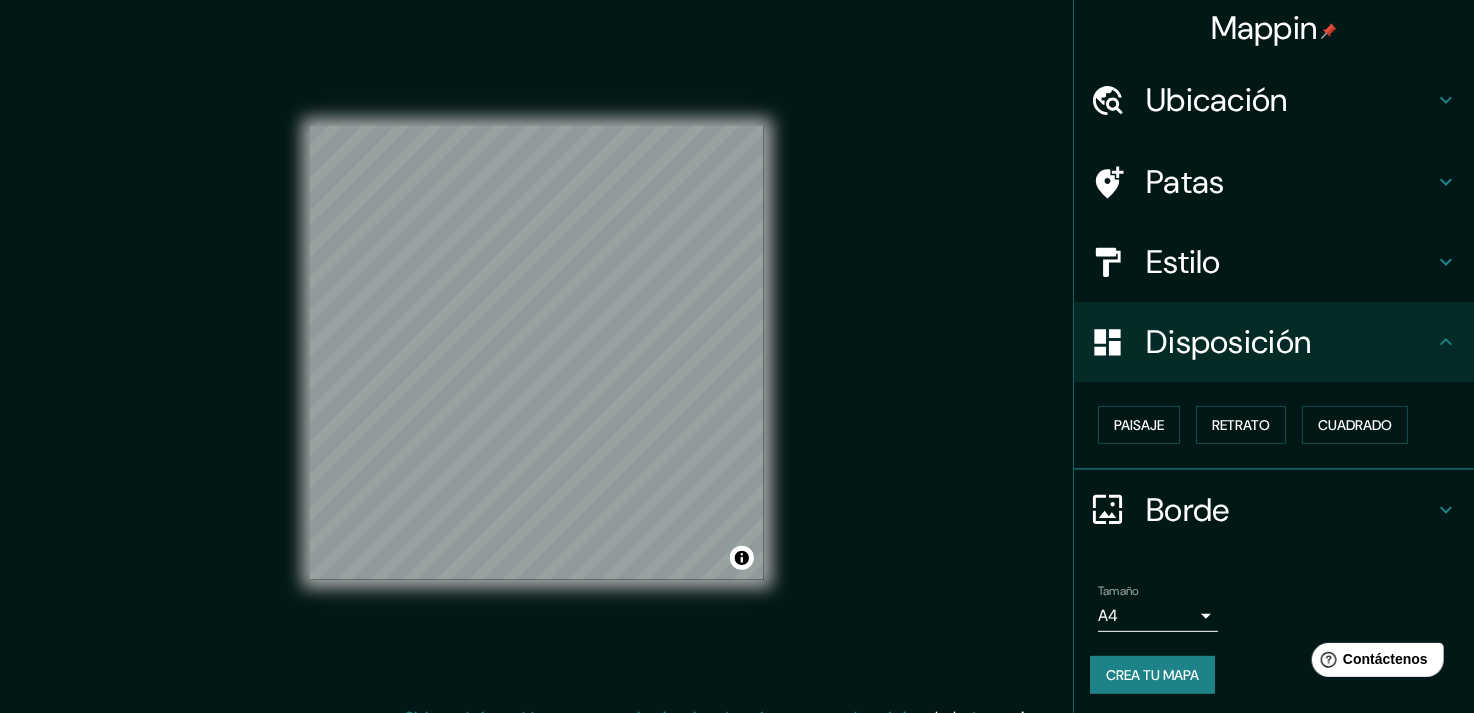 click on "Estilo" at bounding box center [1290, 262] 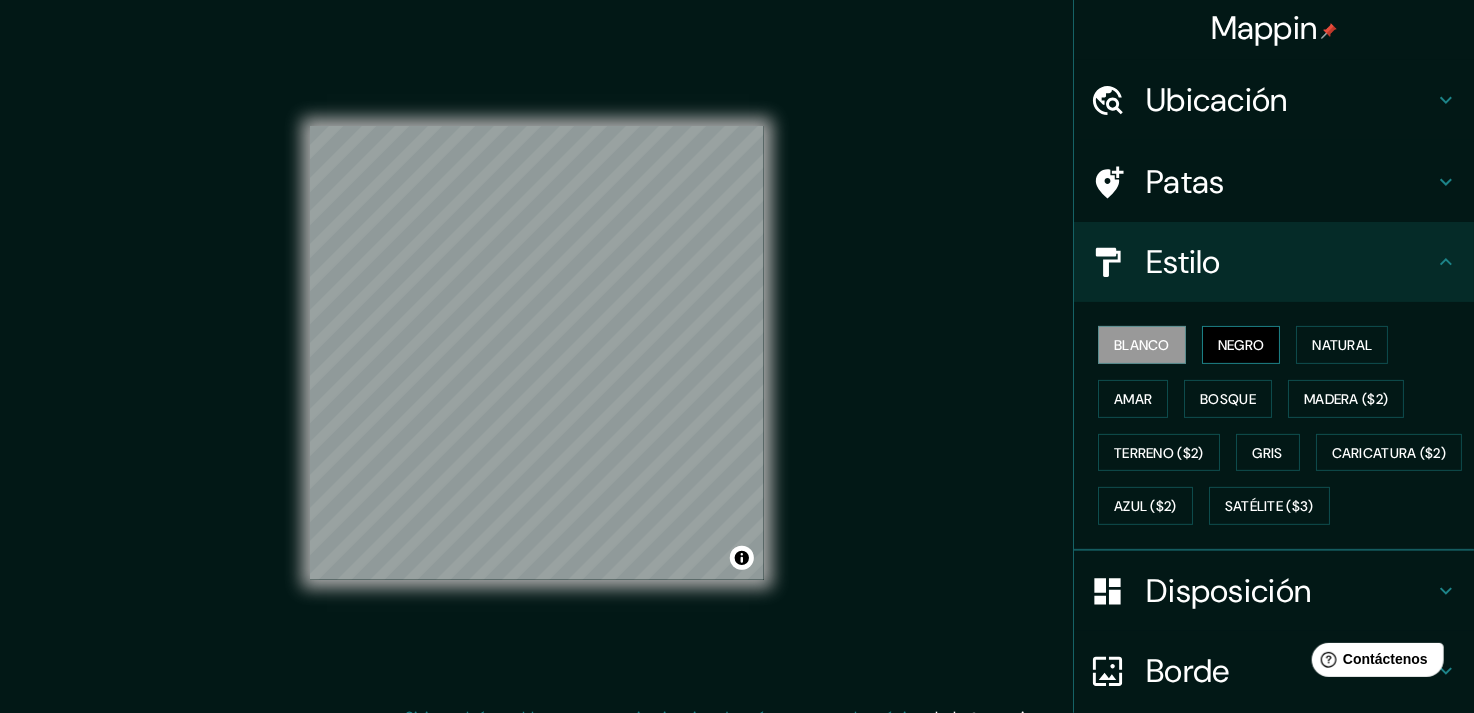 click on "Negro" at bounding box center (1241, 345) 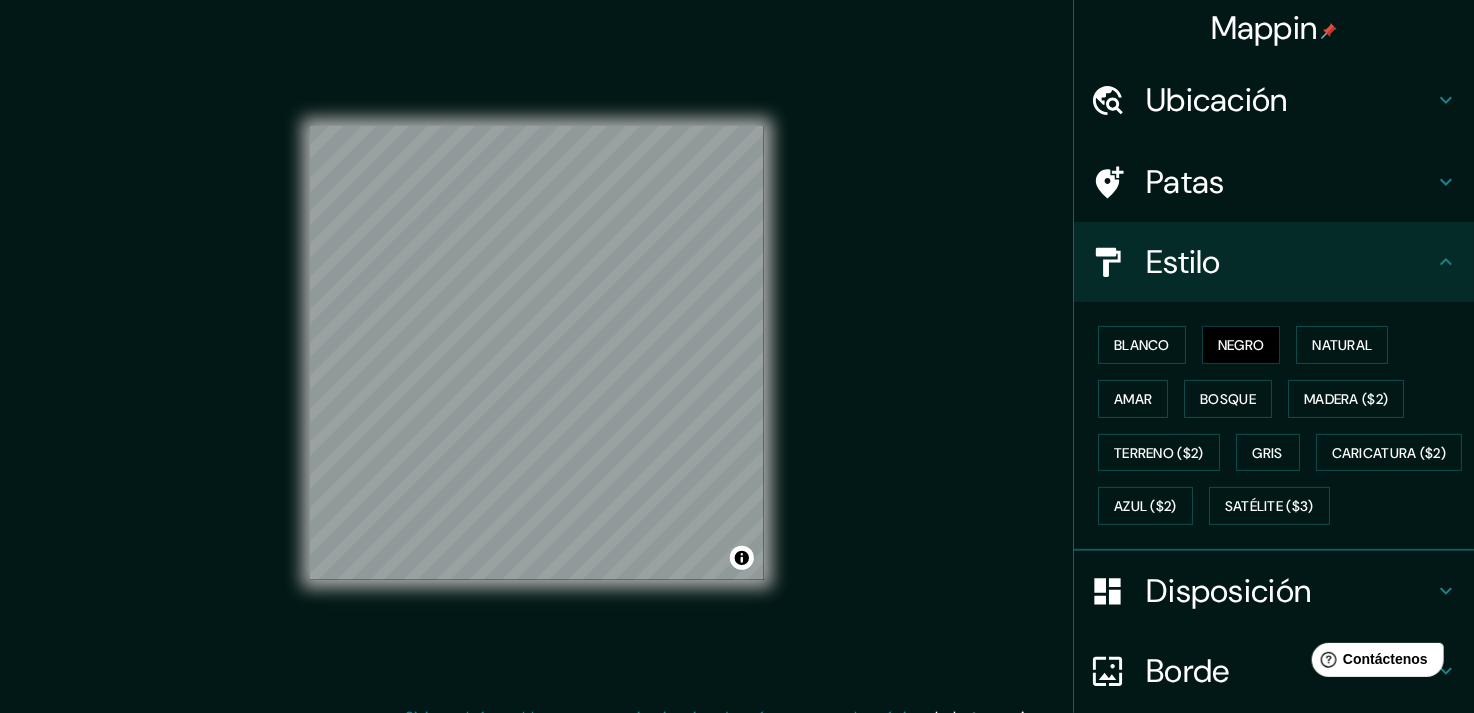type 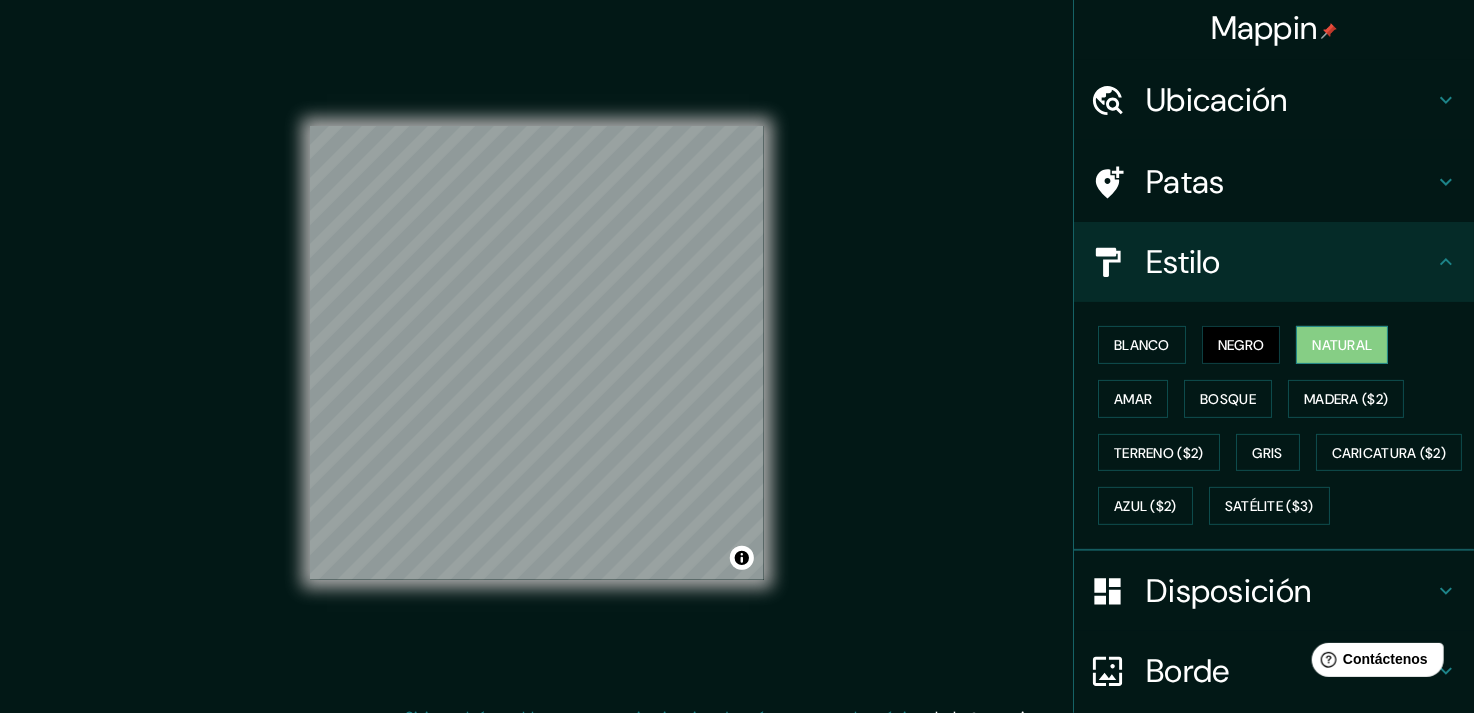 click on "Natural" at bounding box center (1342, 345) 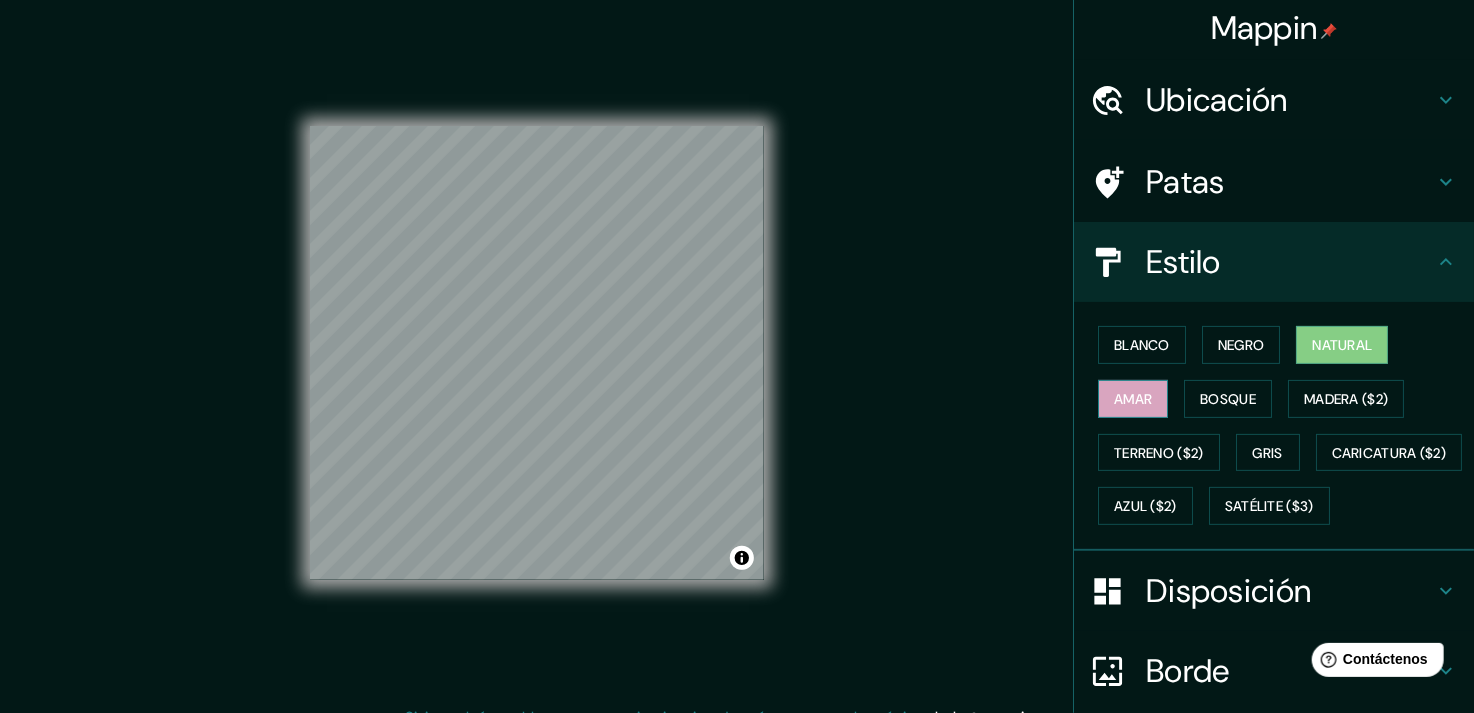 click on "Amar" at bounding box center (1133, 399) 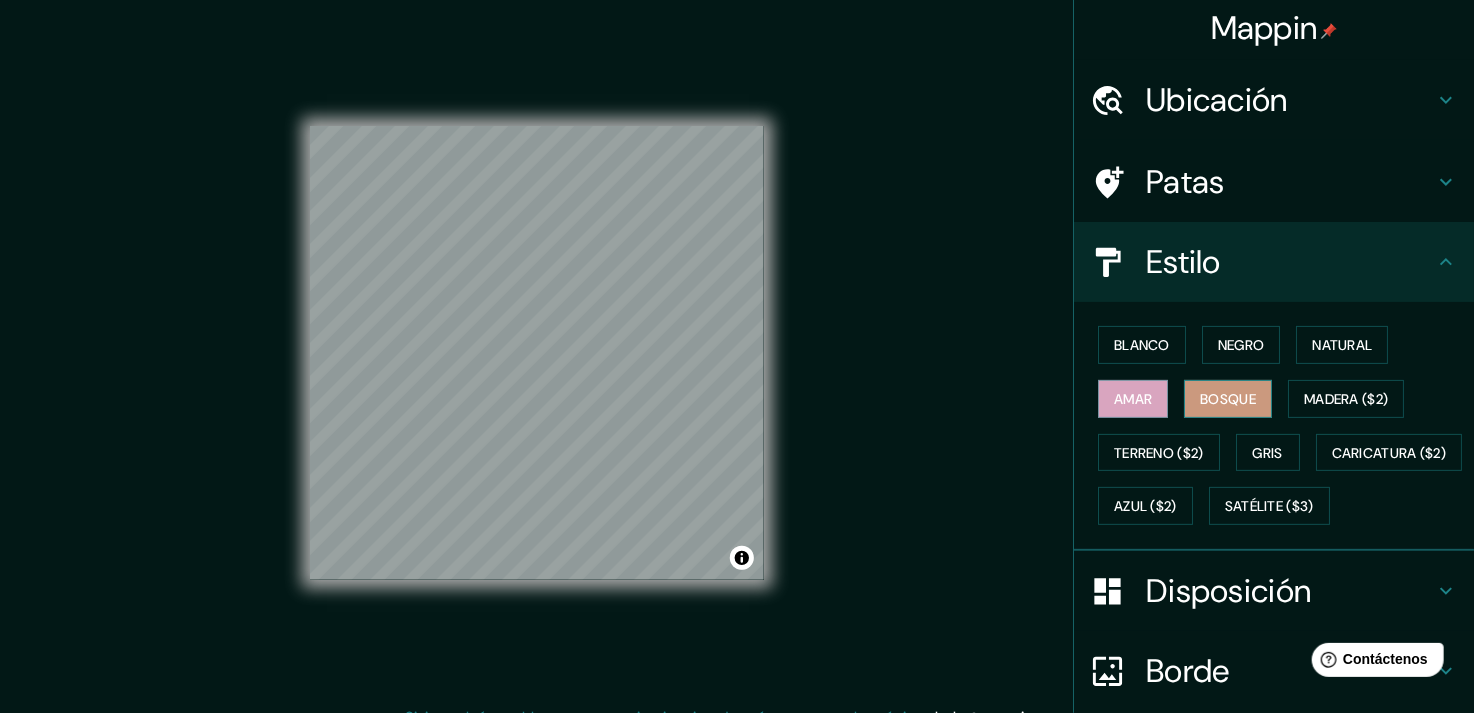 click on "Bosque" at bounding box center [1228, 399] 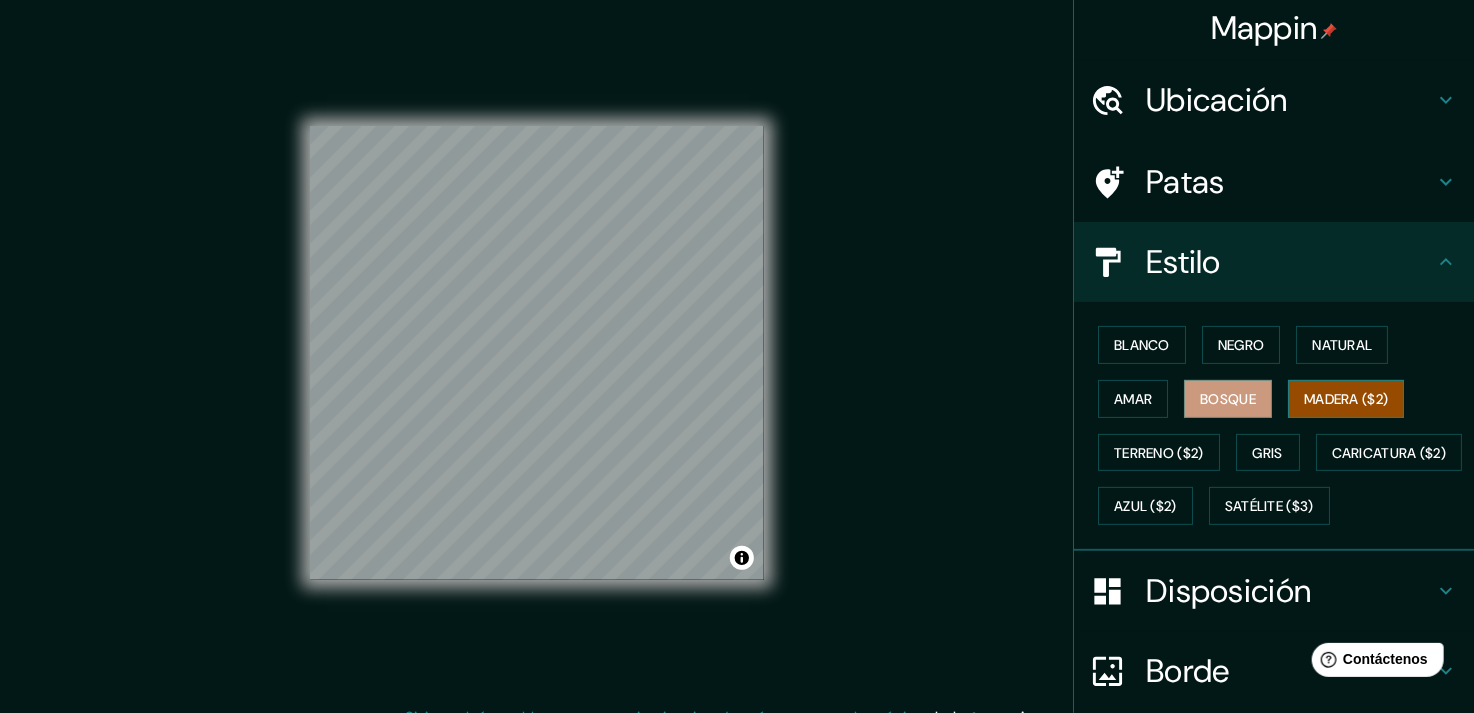 click on "Madera ($2)" at bounding box center (1346, 399) 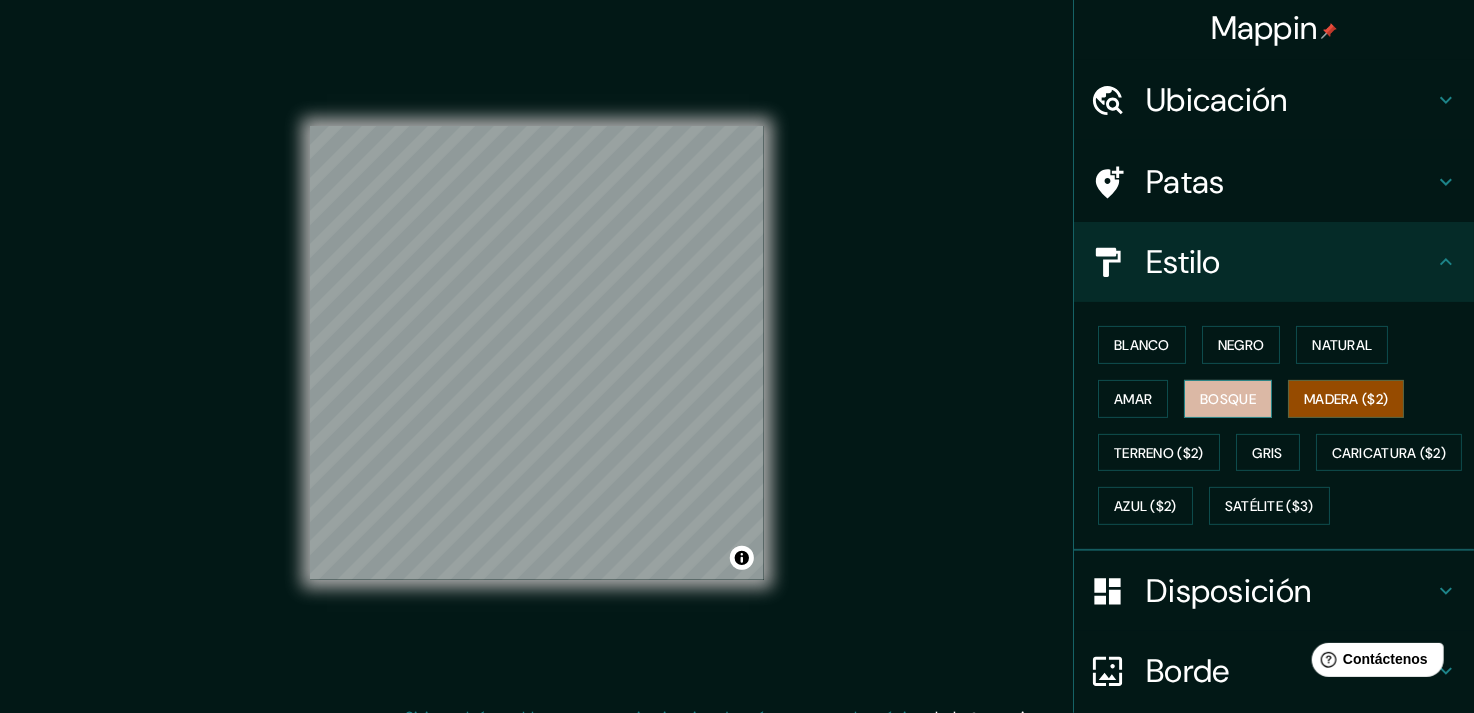 click on "Bosque" at bounding box center [1228, 399] 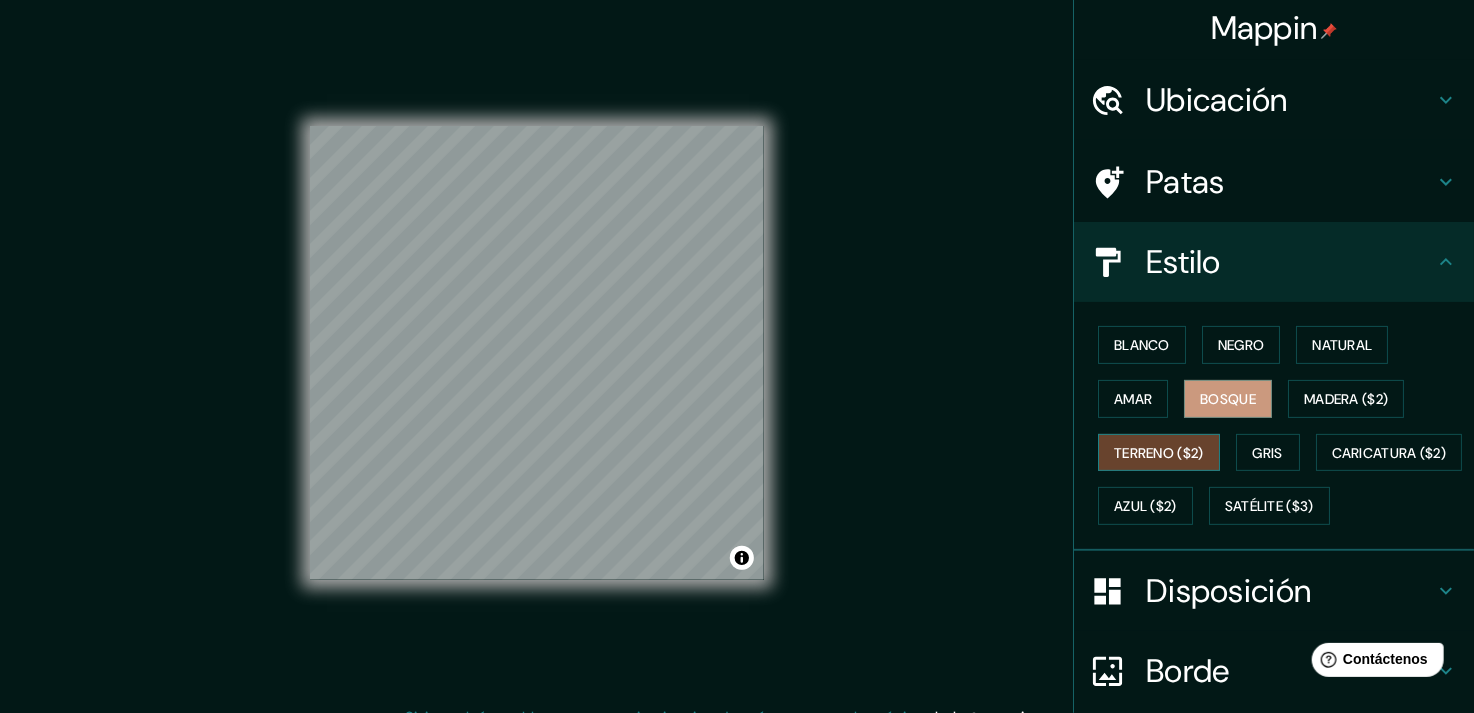click on "Terreno ($2)" at bounding box center (1159, 453) 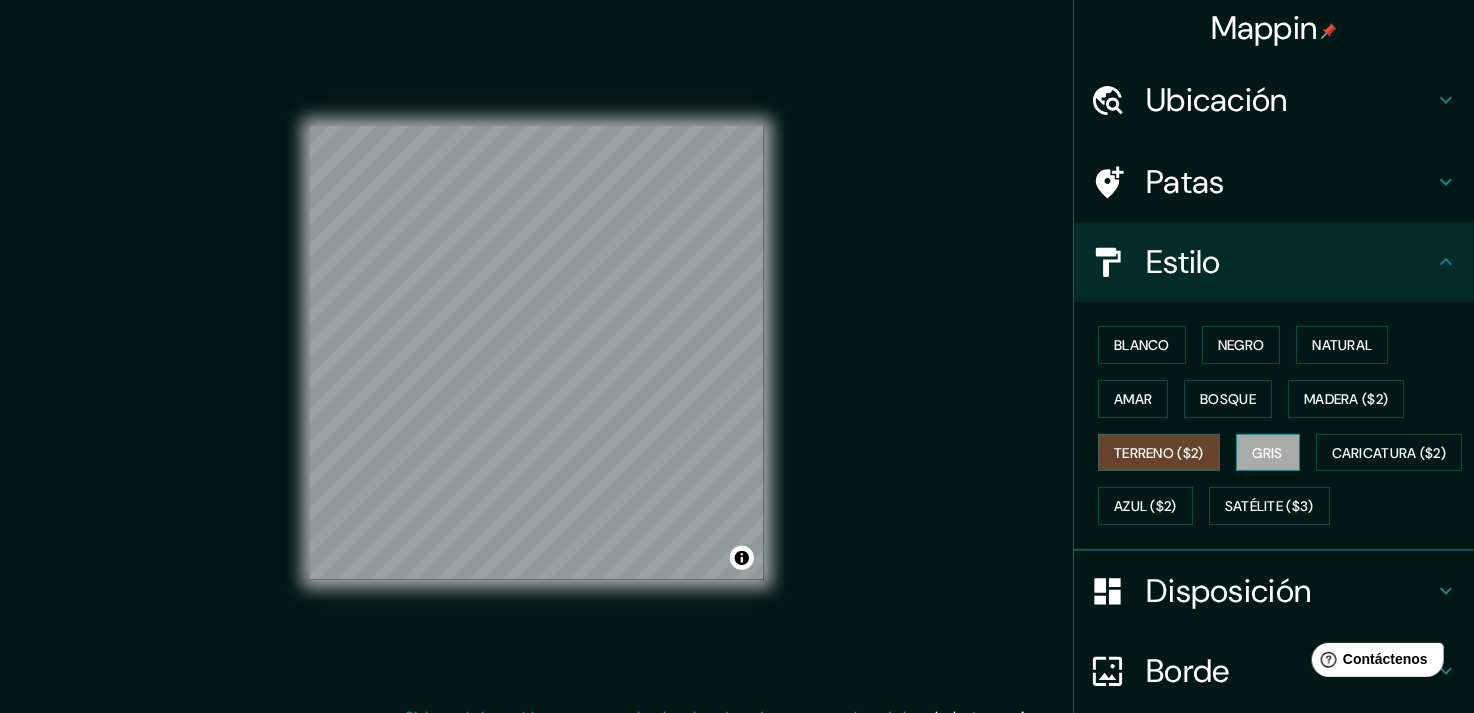 click on "Gris" at bounding box center (1268, 453) 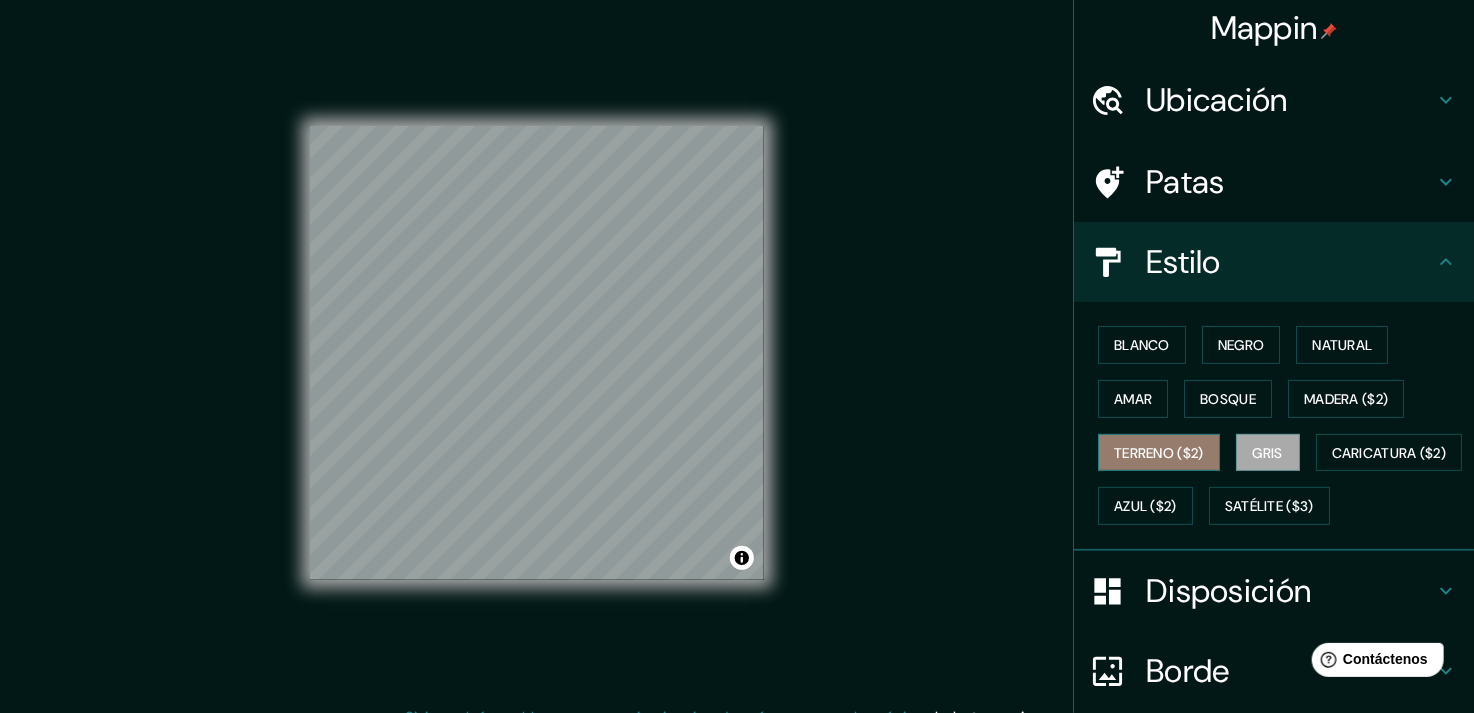 click on "Terreno ($2)" at bounding box center (1159, 453) 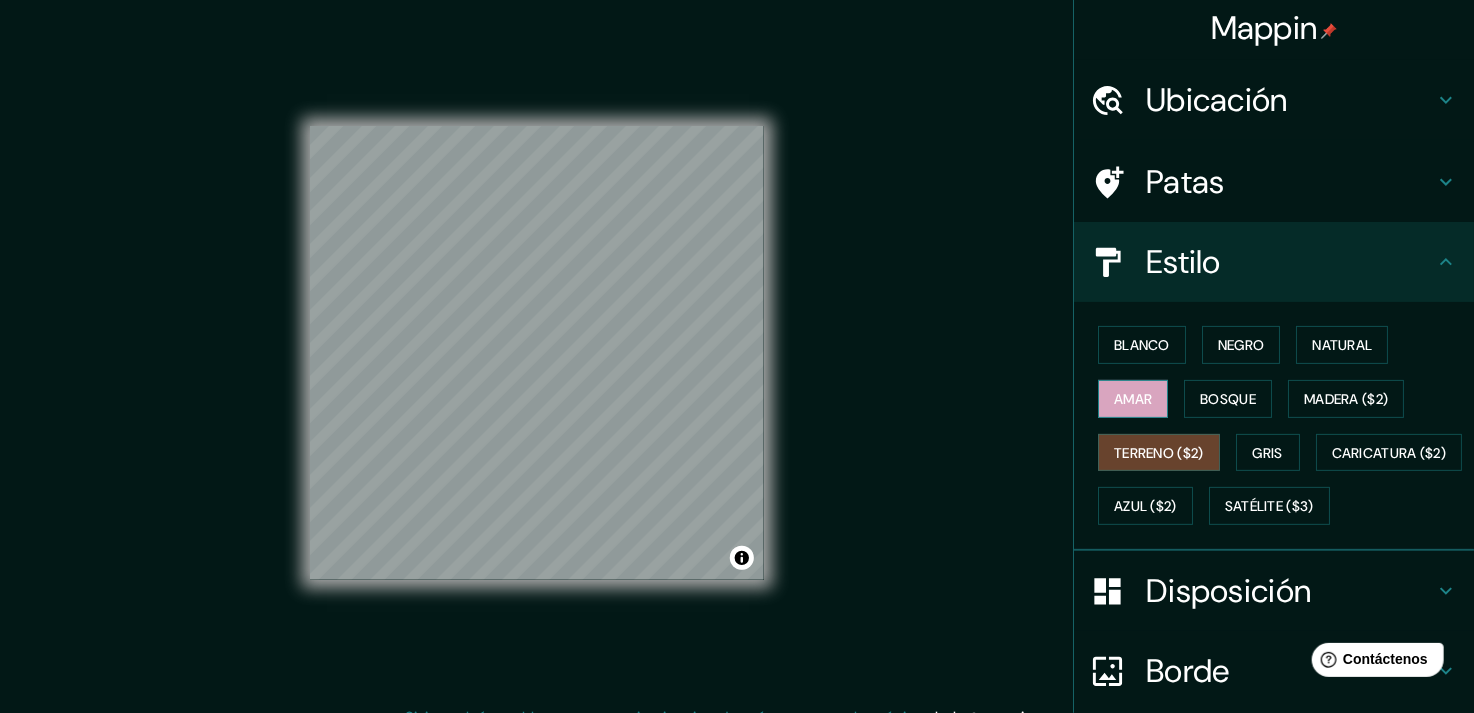 click on "Amar" at bounding box center (1133, 399) 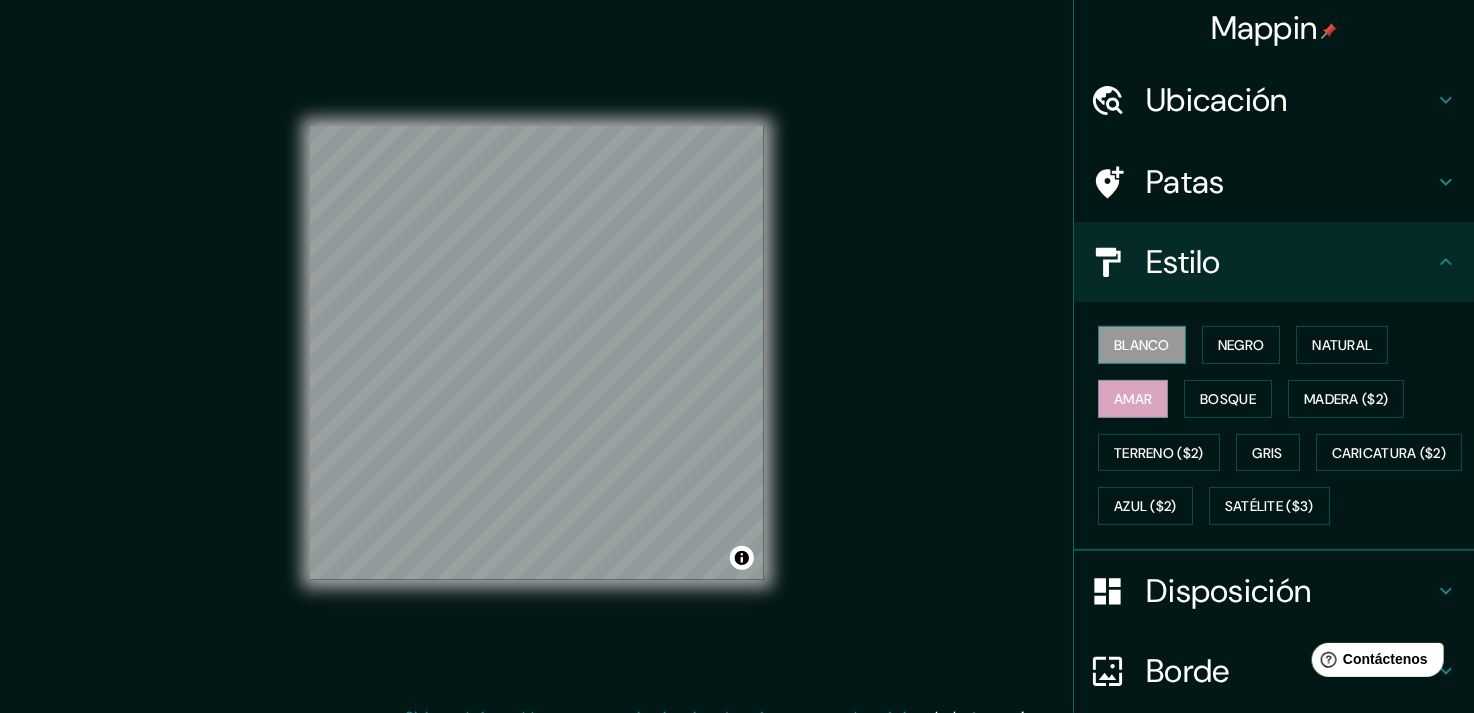 click on "Blanco" at bounding box center [1142, 345] 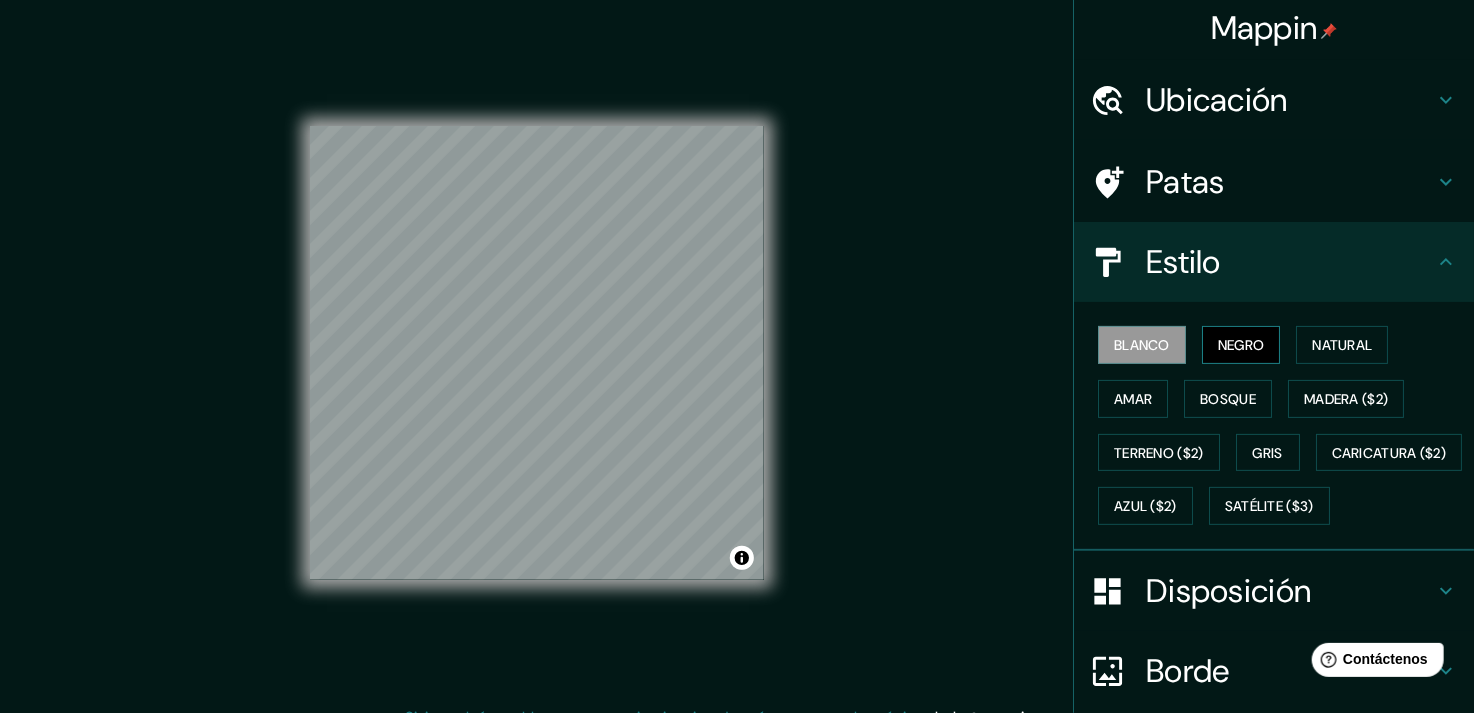click on "Negro" at bounding box center (1241, 345) 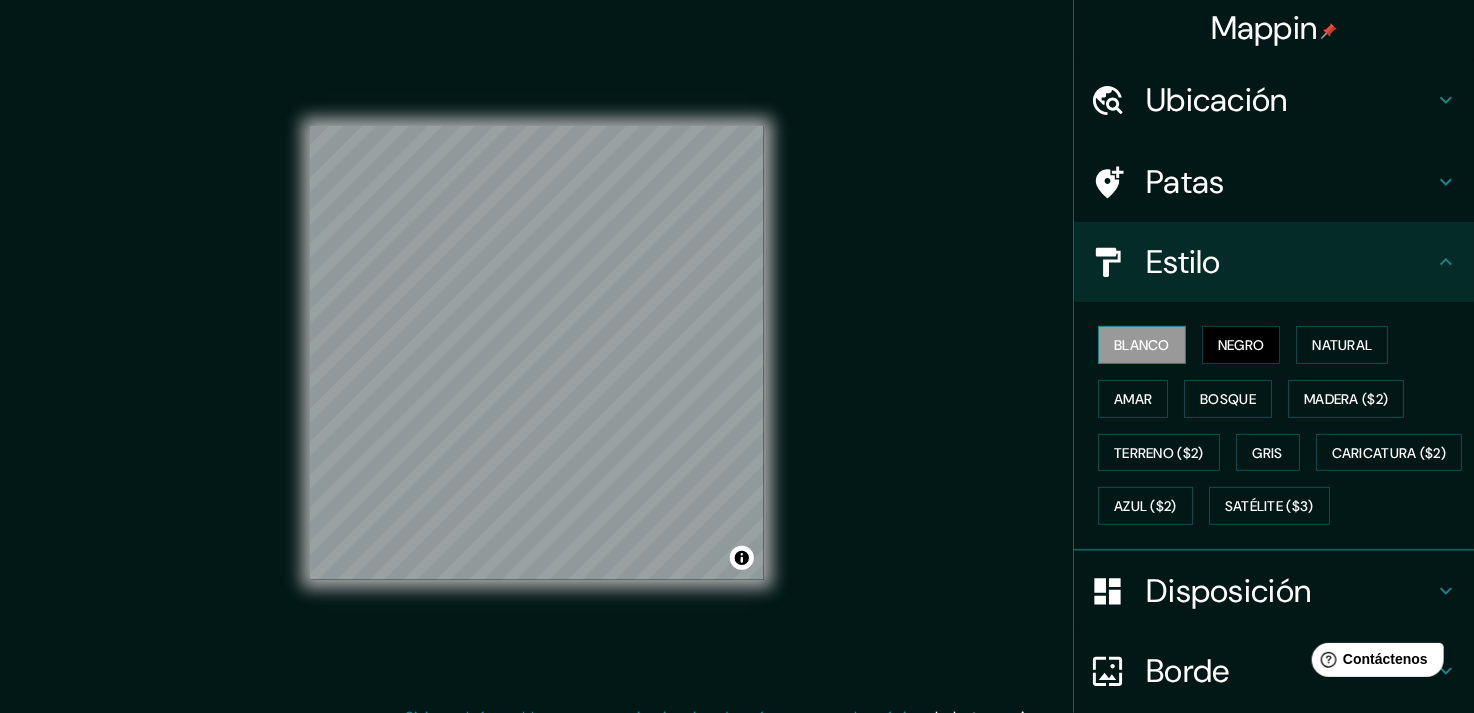 click on "Blanco" at bounding box center [1142, 345] 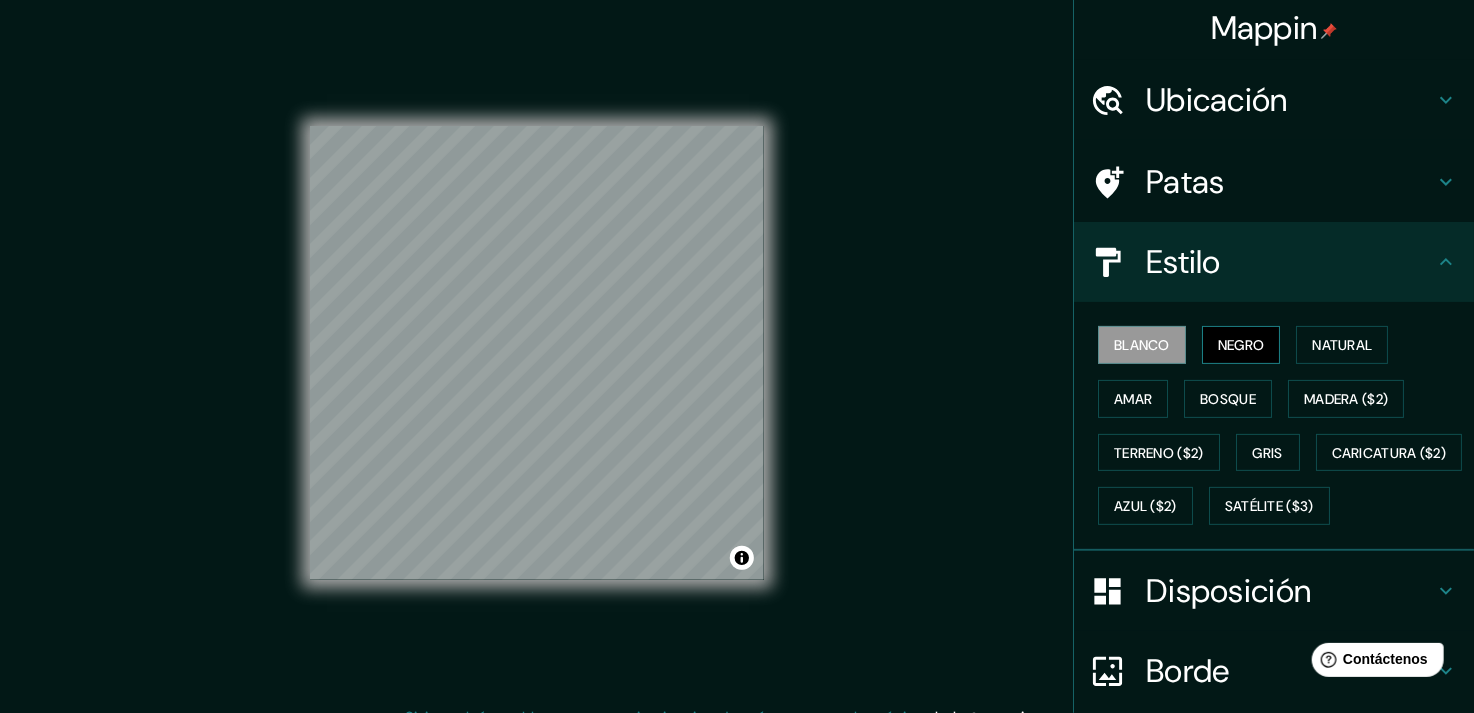 drag, startPoint x: 1225, startPoint y: 351, endPoint x: 1194, endPoint y: 356, distance: 31.400637 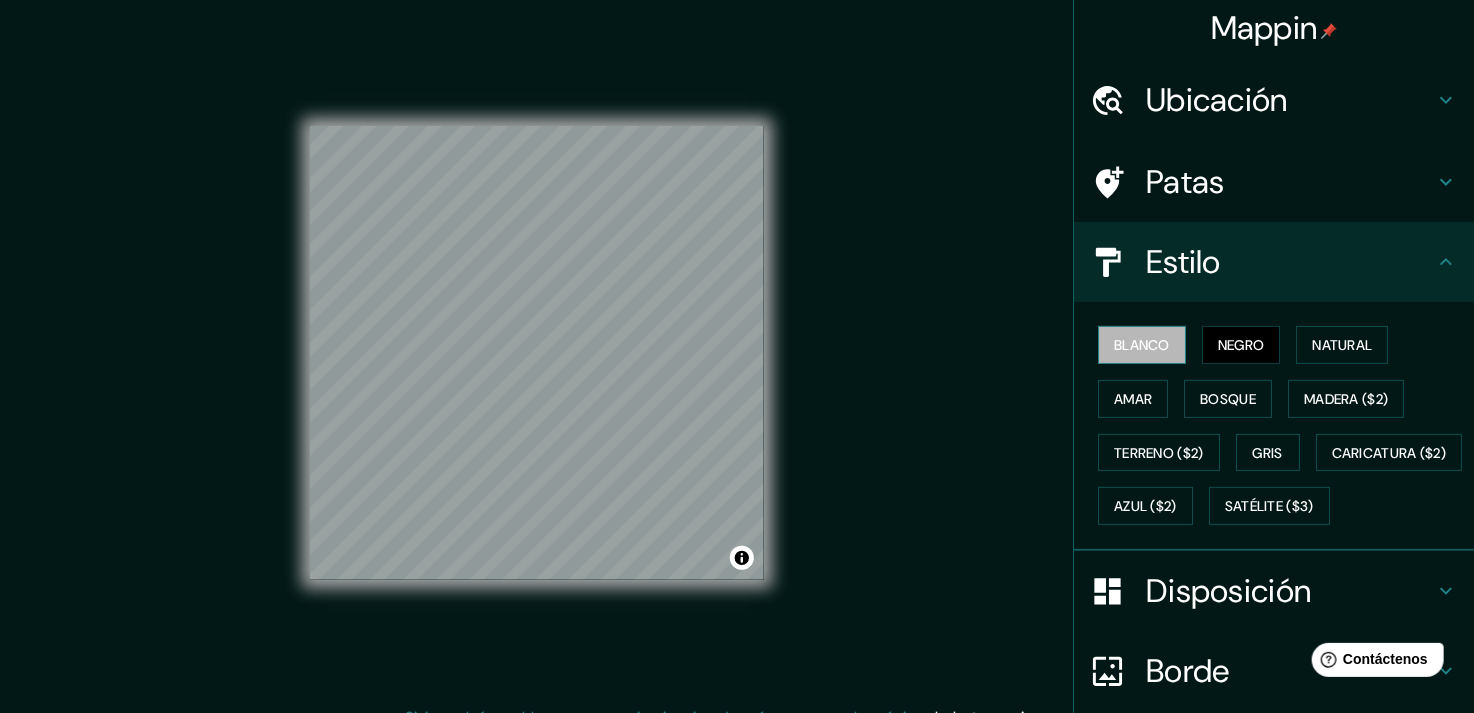 click on "Blanco" at bounding box center (1142, 345) 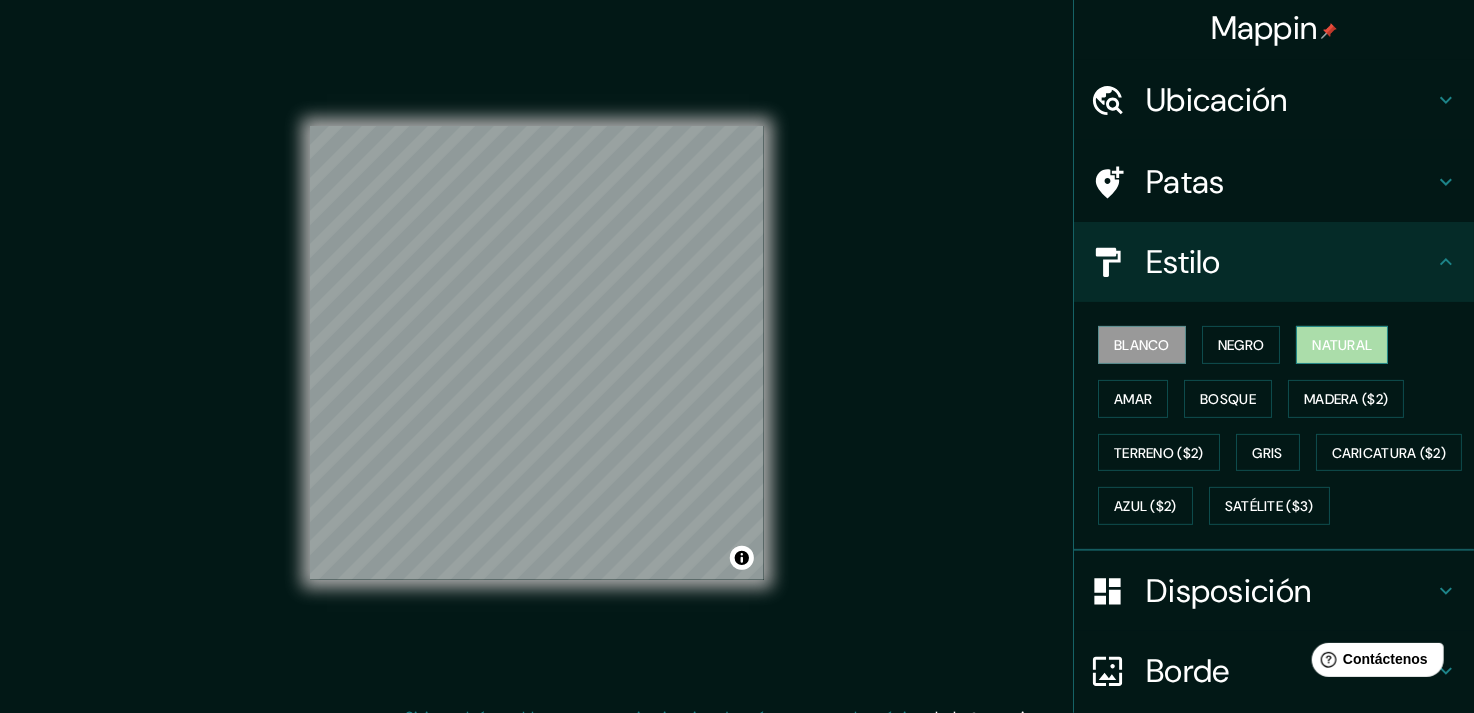 click on "Natural" at bounding box center [1342, 345] 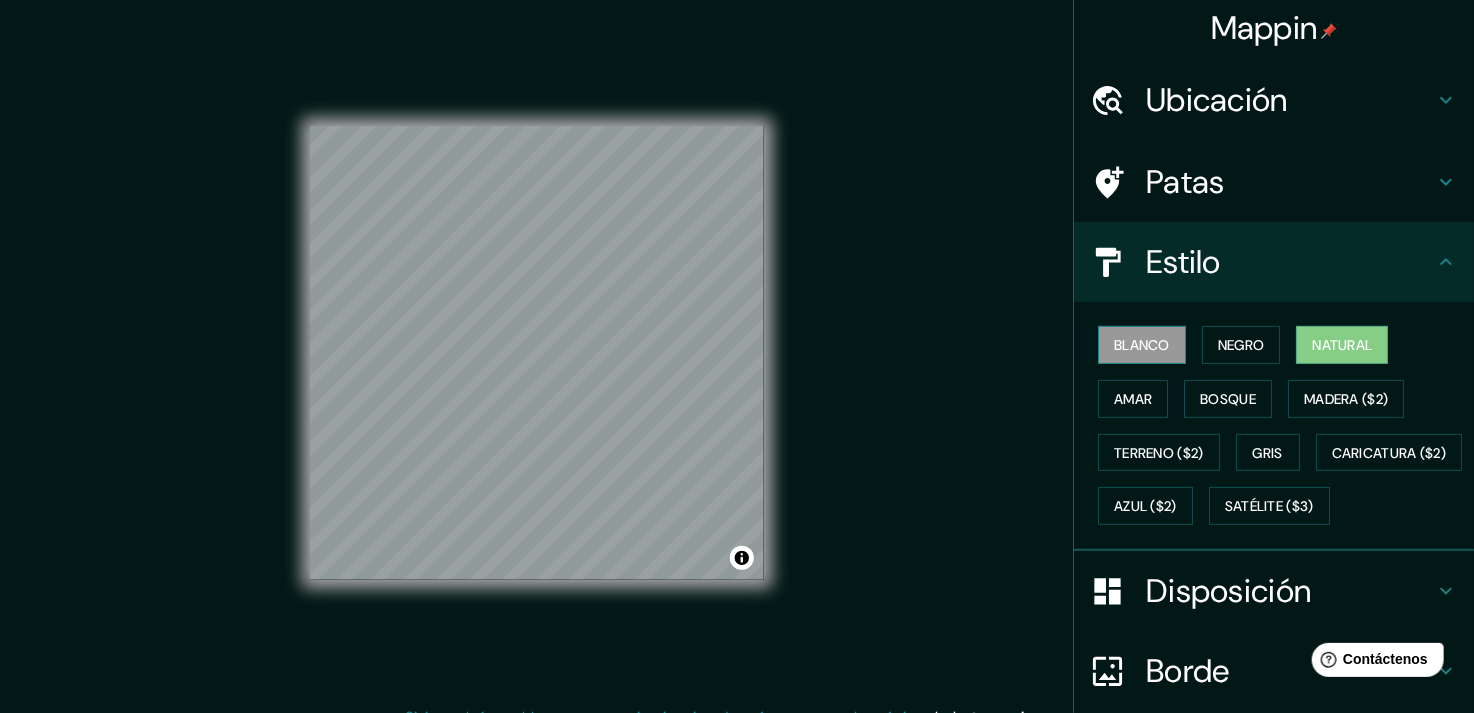 click on "Blanco" at bounding box center [1142, 345] 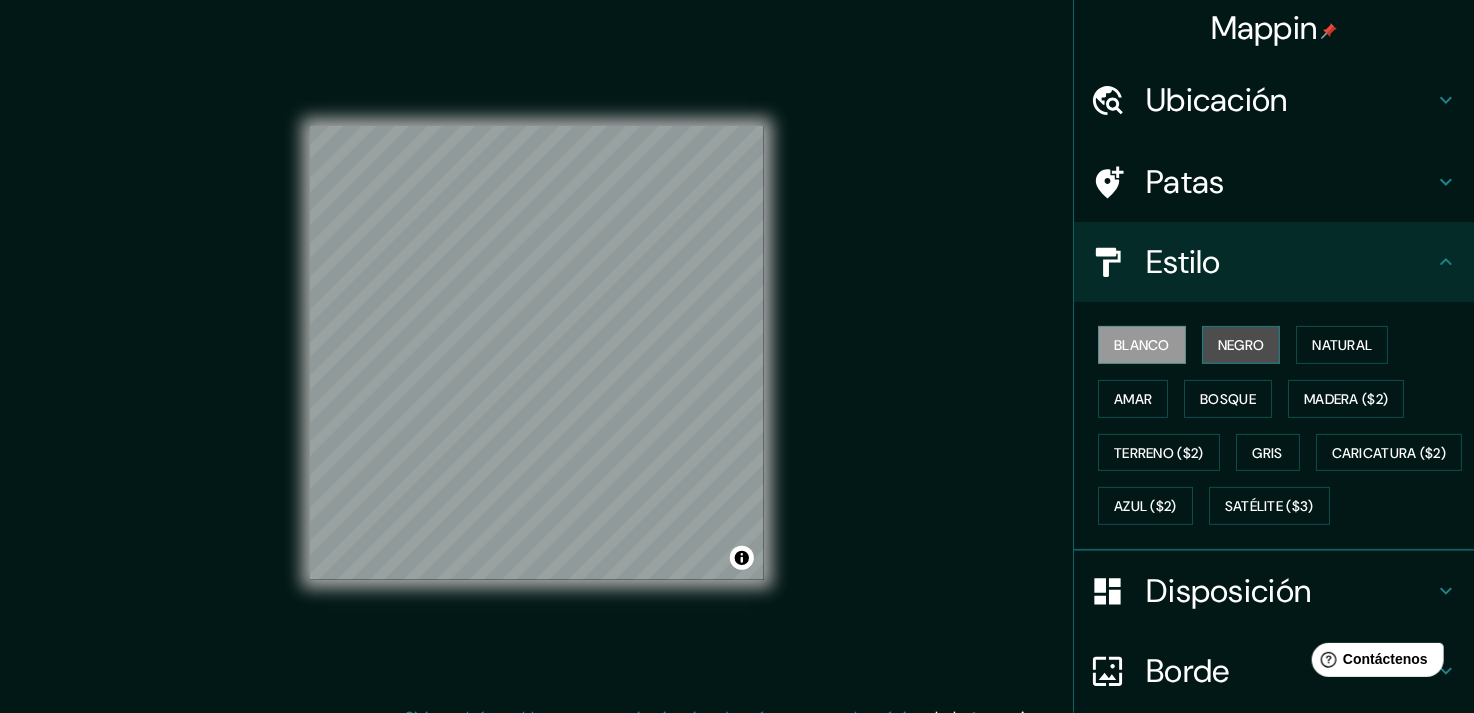 click on "Negro" at bounding box center [1241, 345] 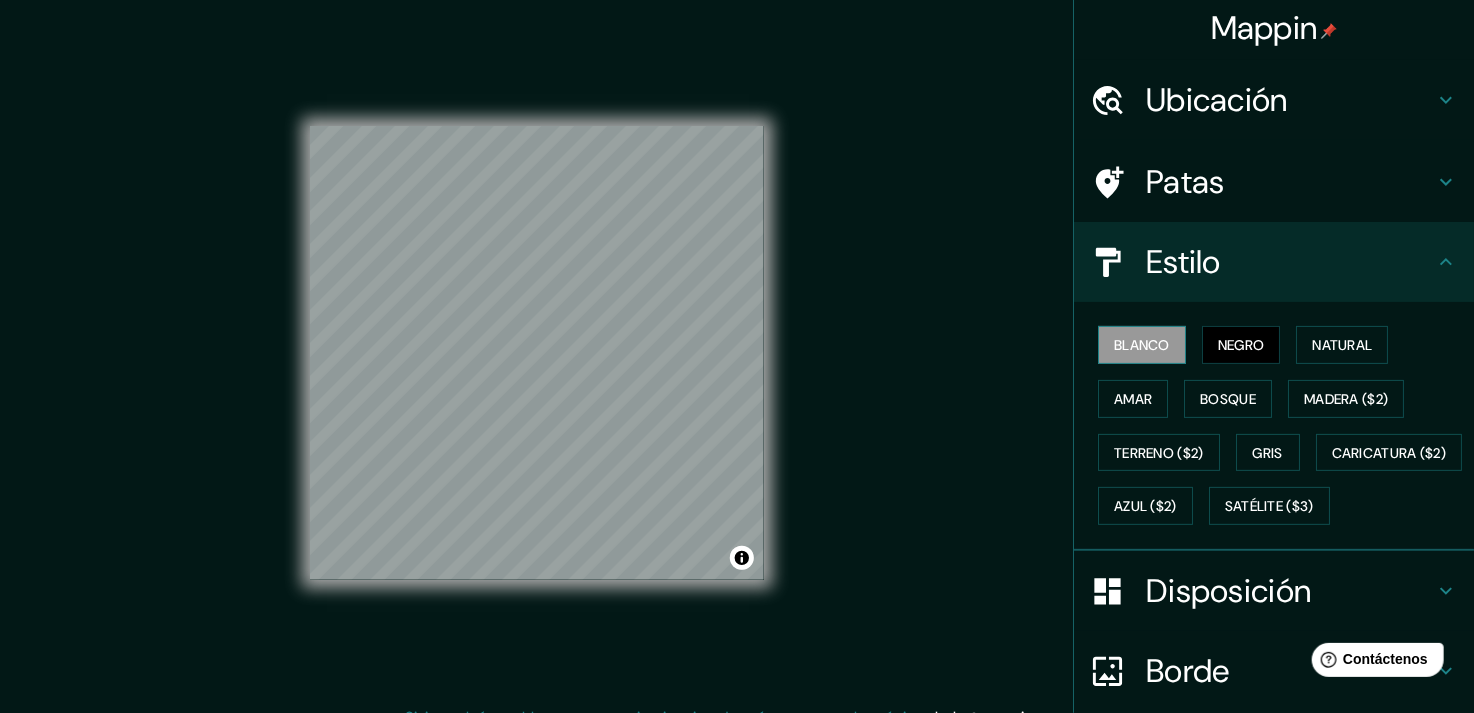 click on "Blanco" at bounding box center [1142, 345] 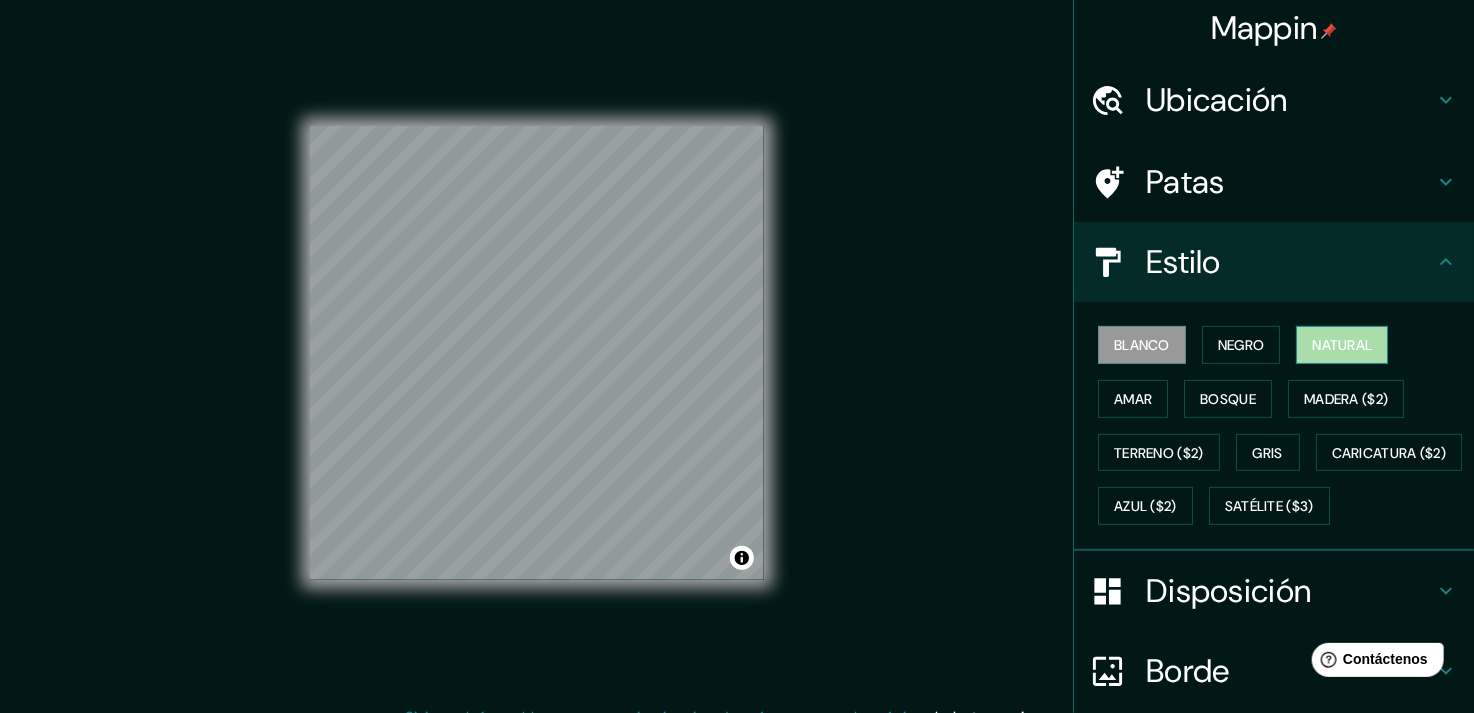 click on "Natural" at bounding box center (1342, 345) 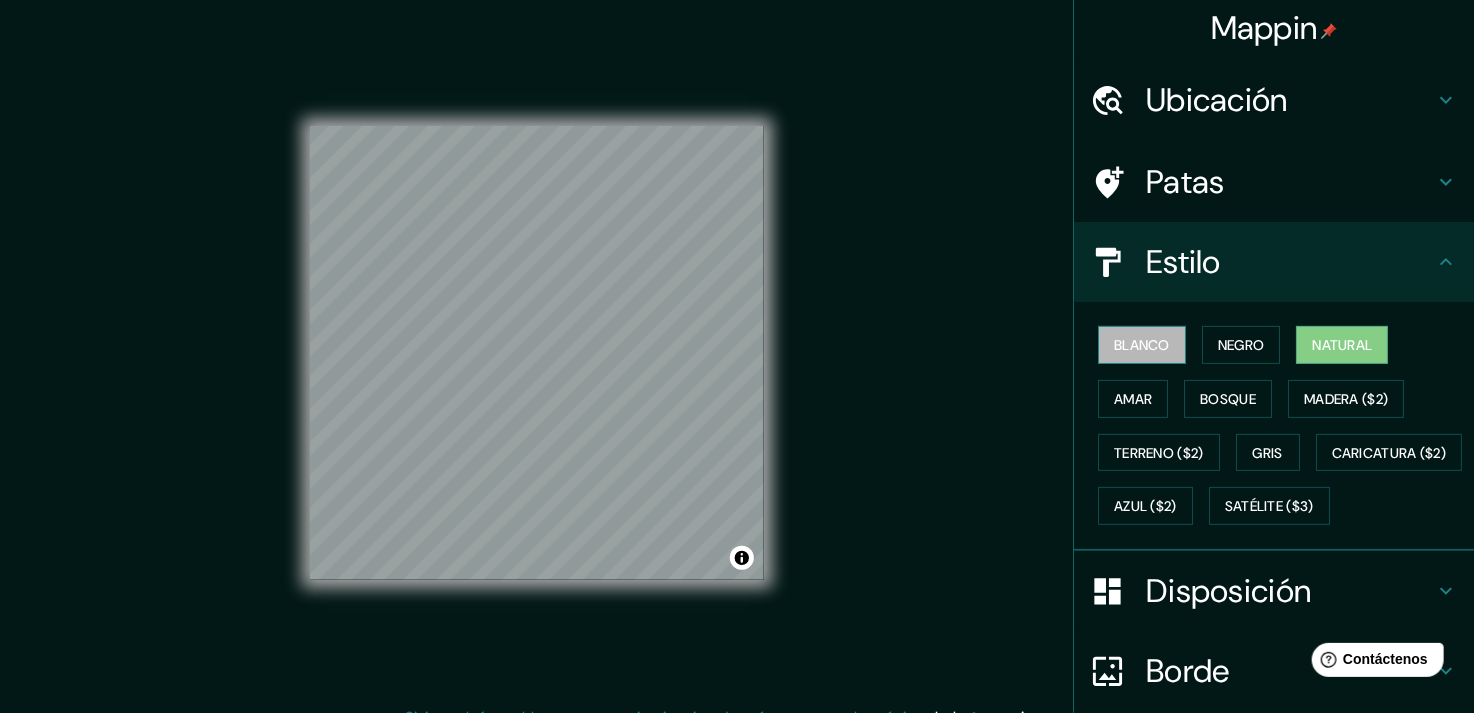 click on "Blanco" at bounding box center [1142, 345] 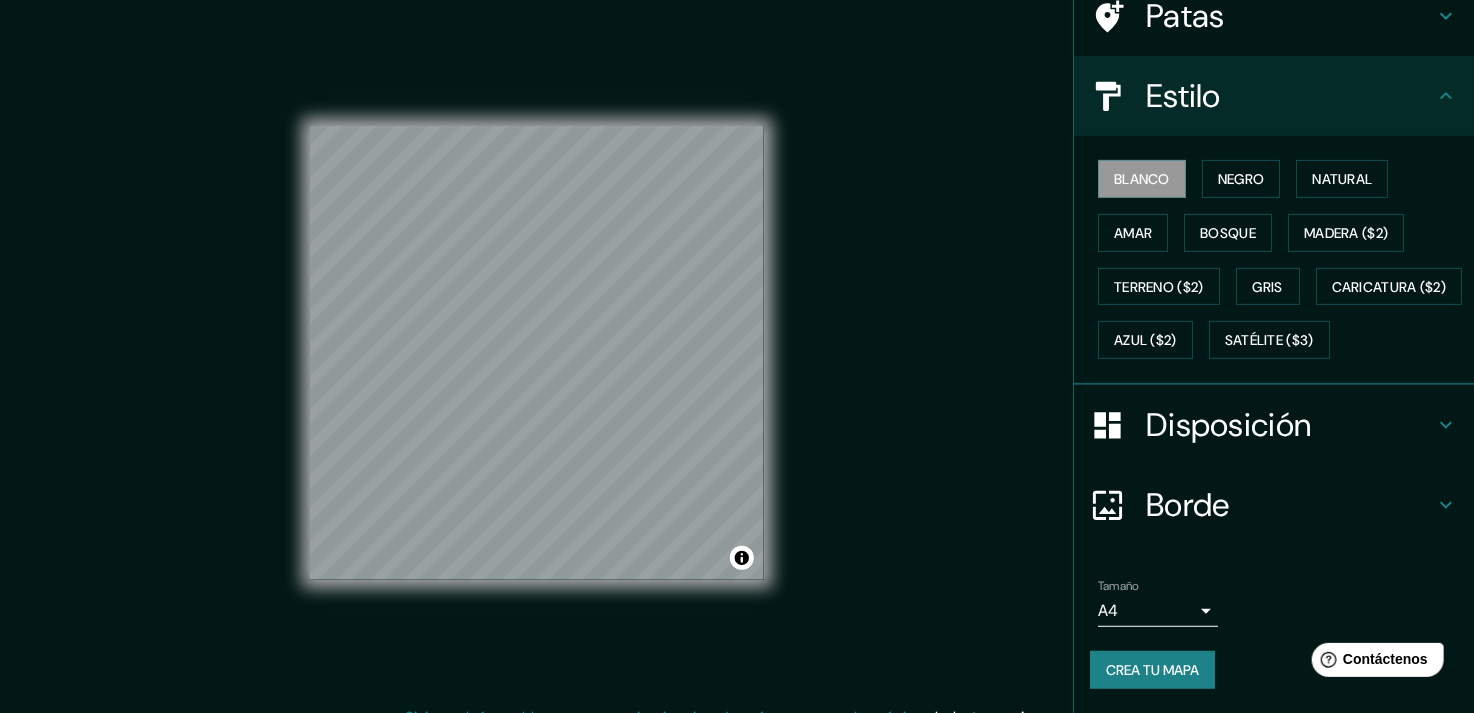 scroll, scrollTop: 214, scrollLeft: 0, axis: vertical 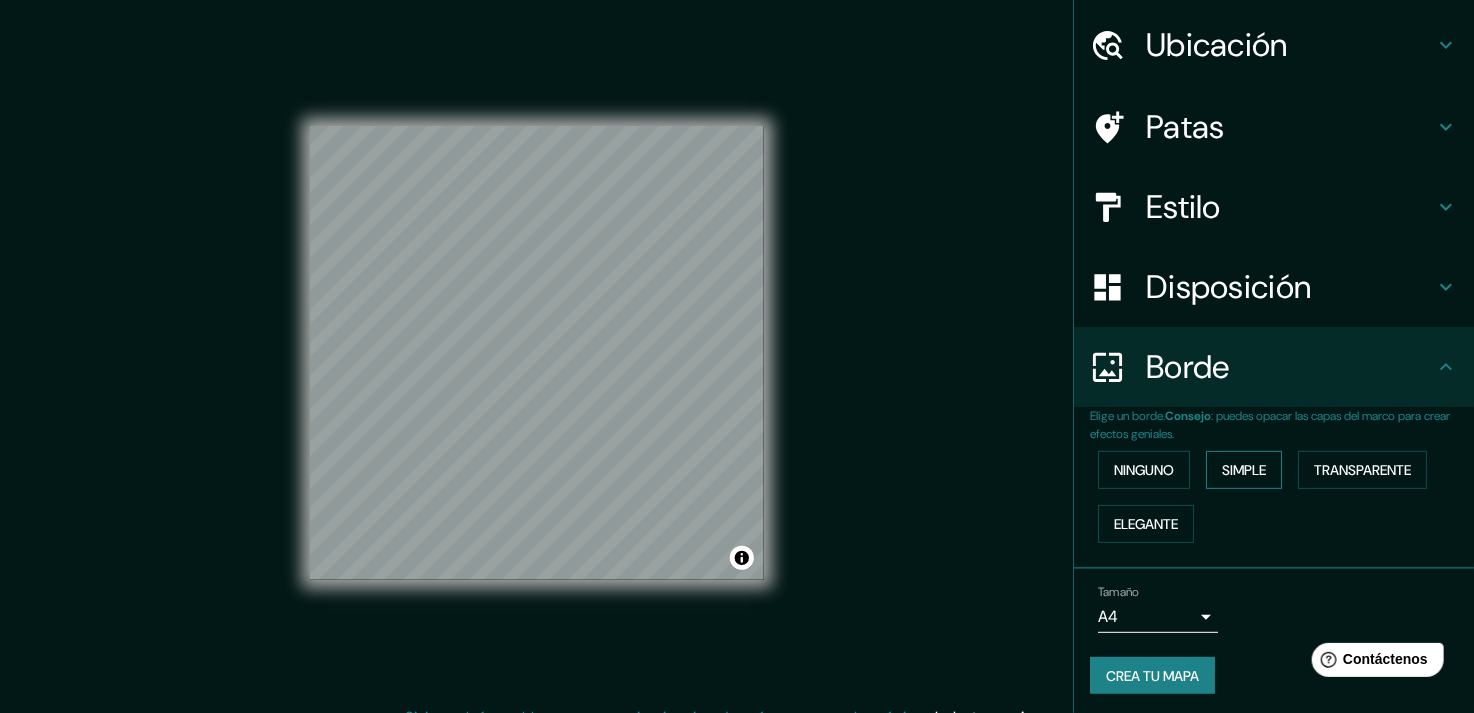 click on "Simple" at bounding box center [1244, 470] 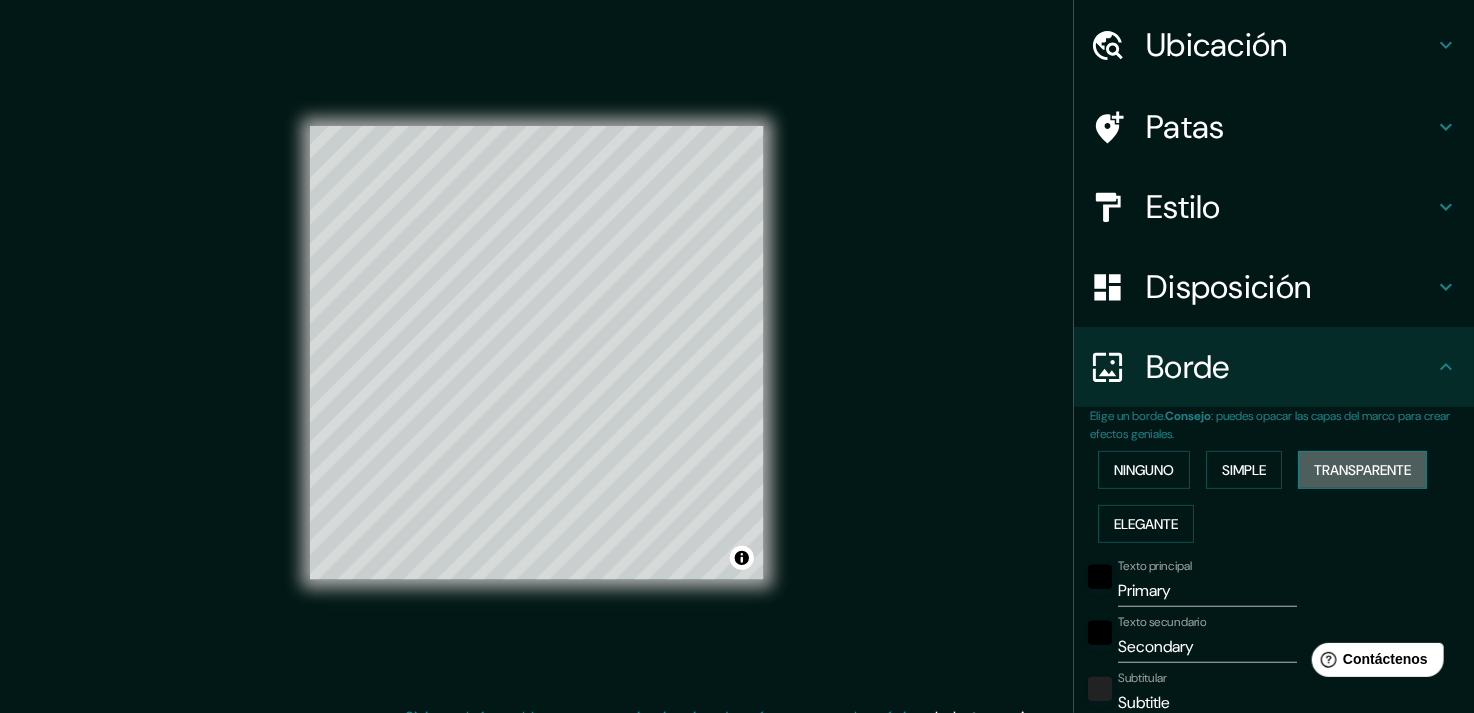 click on "Transparente" at bounding box center [1362, 470] 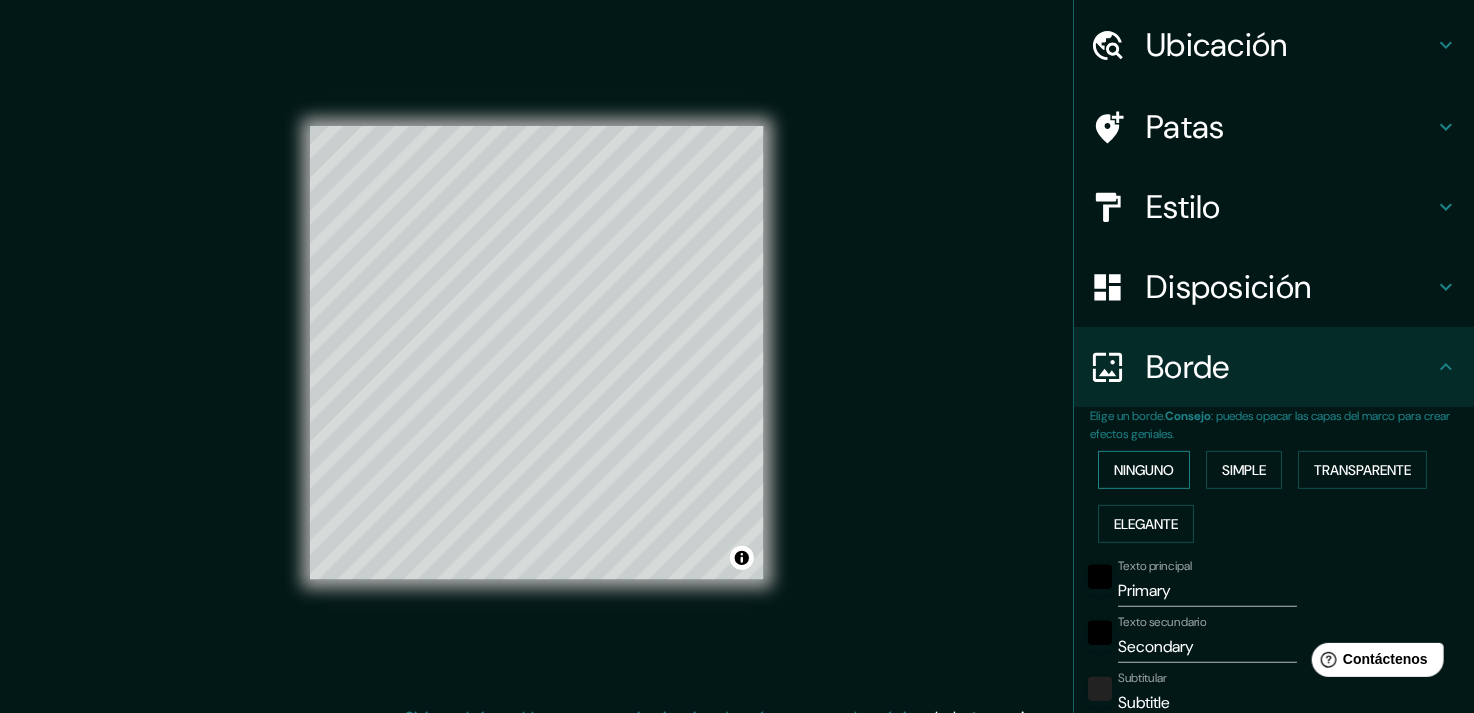 click on "Ninguno" at bounding box center [1144, 470] 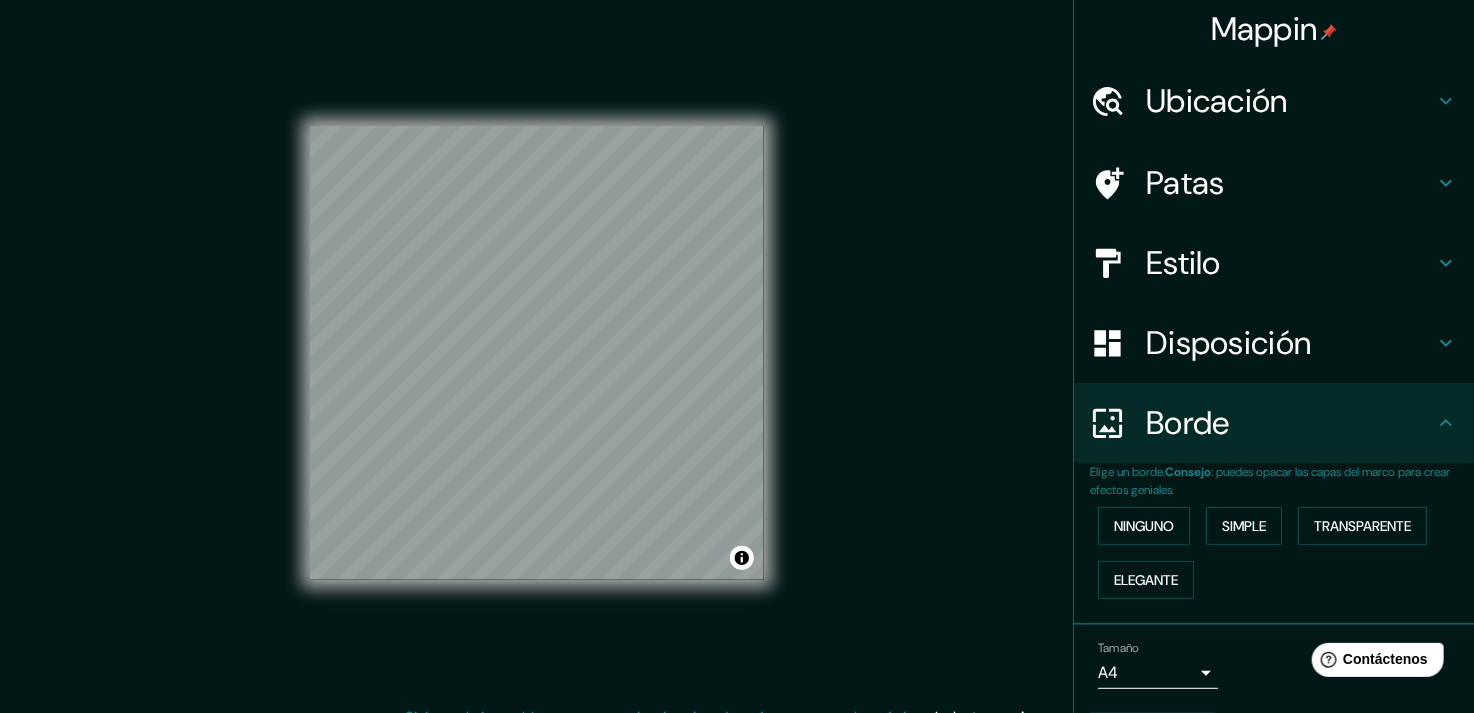 scroll, scrollTop: 0, scrollLeft: 0, axis: both 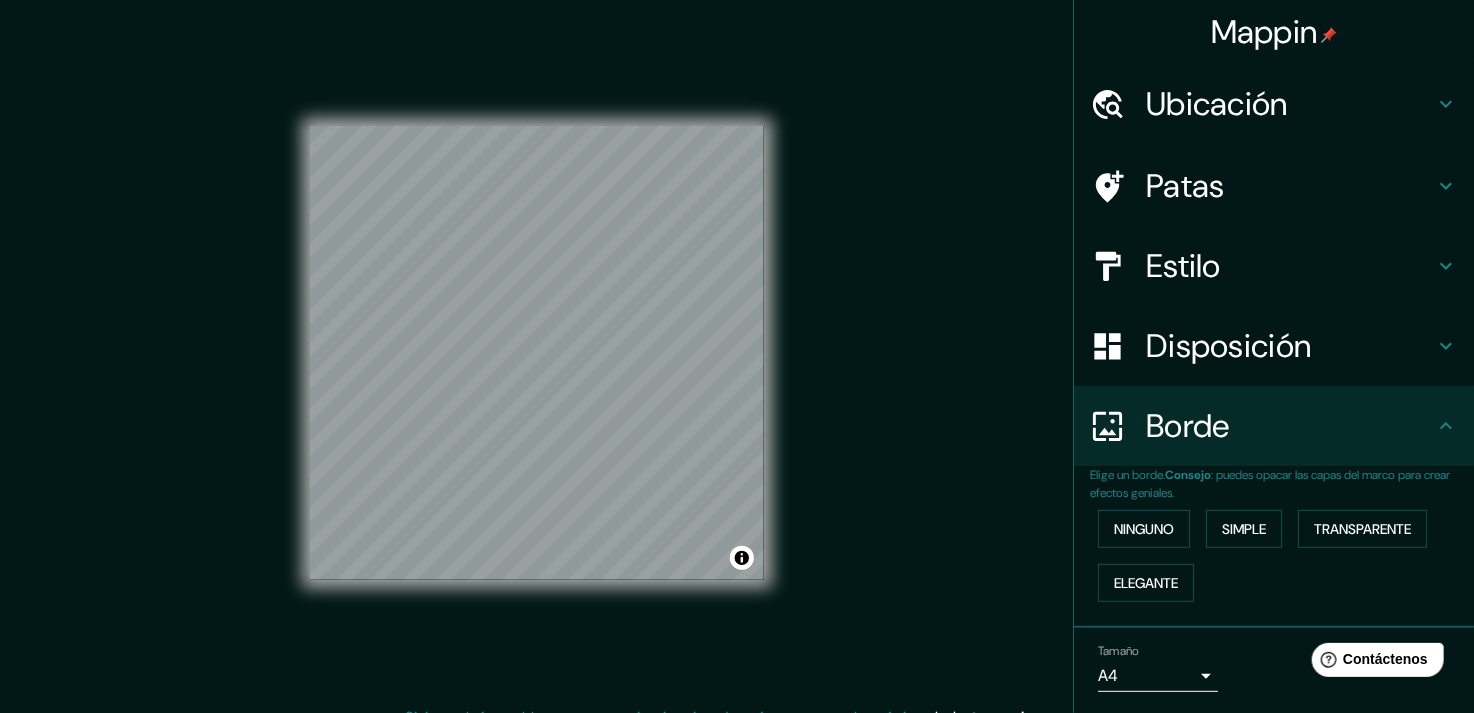 click on "Mappin Ubicación Patas Estilo Disposición Borde Elige un borde.  Consejo  : puedes opacar las capas del marco para crear efectos geniales. Ninguno Simple Transparente Elegante Tamaño A4 single Crea tu mapa © Mapbox   © OpenStreetMap   Improve this map Si tiene algún problema, sugerencia o inquietud, envíe un correo electrónico a  [EMAIL]  .   . . Texto original Valora esta traducción Tu opinión servirá para ayudar a mejorar el Traductor de Google" at bounding box center (737, 356) 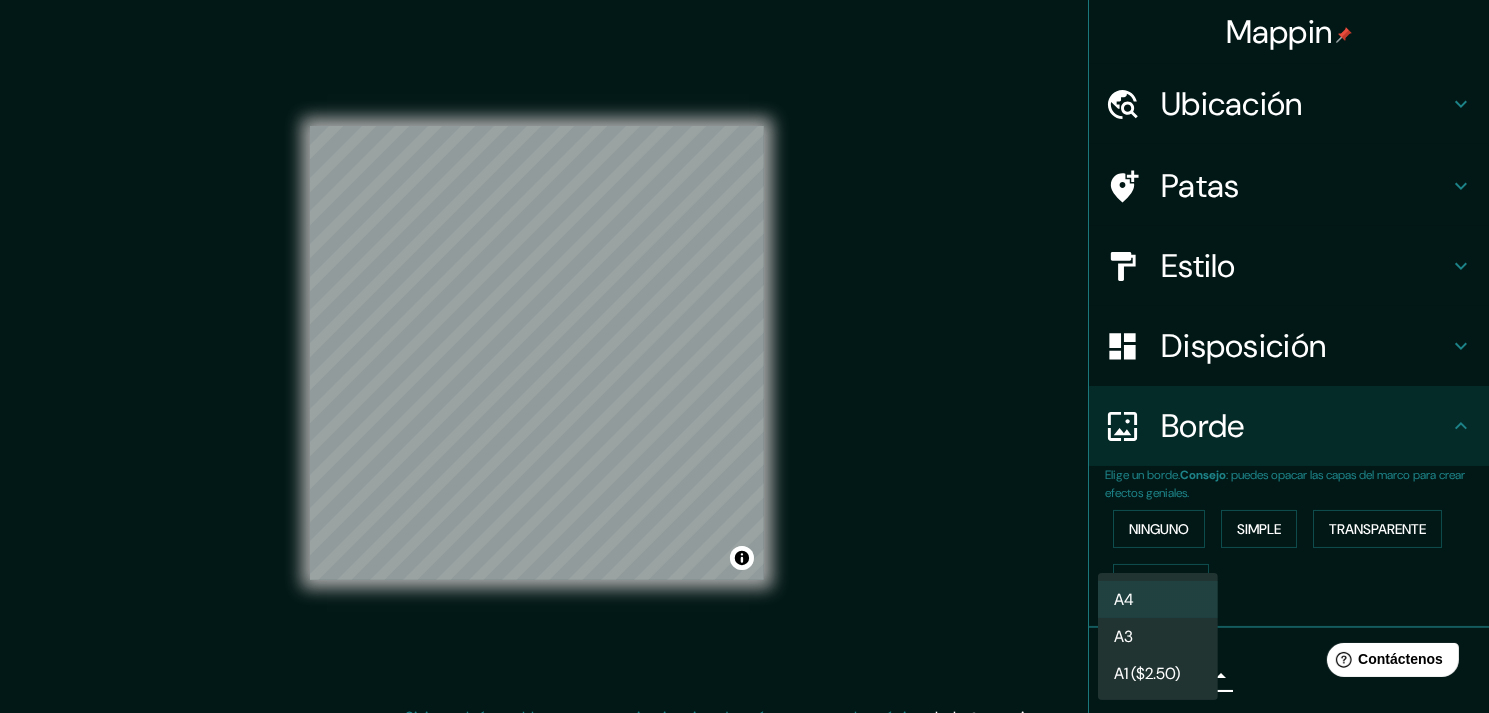 click on "A3" at bounding box center (1158, 636) 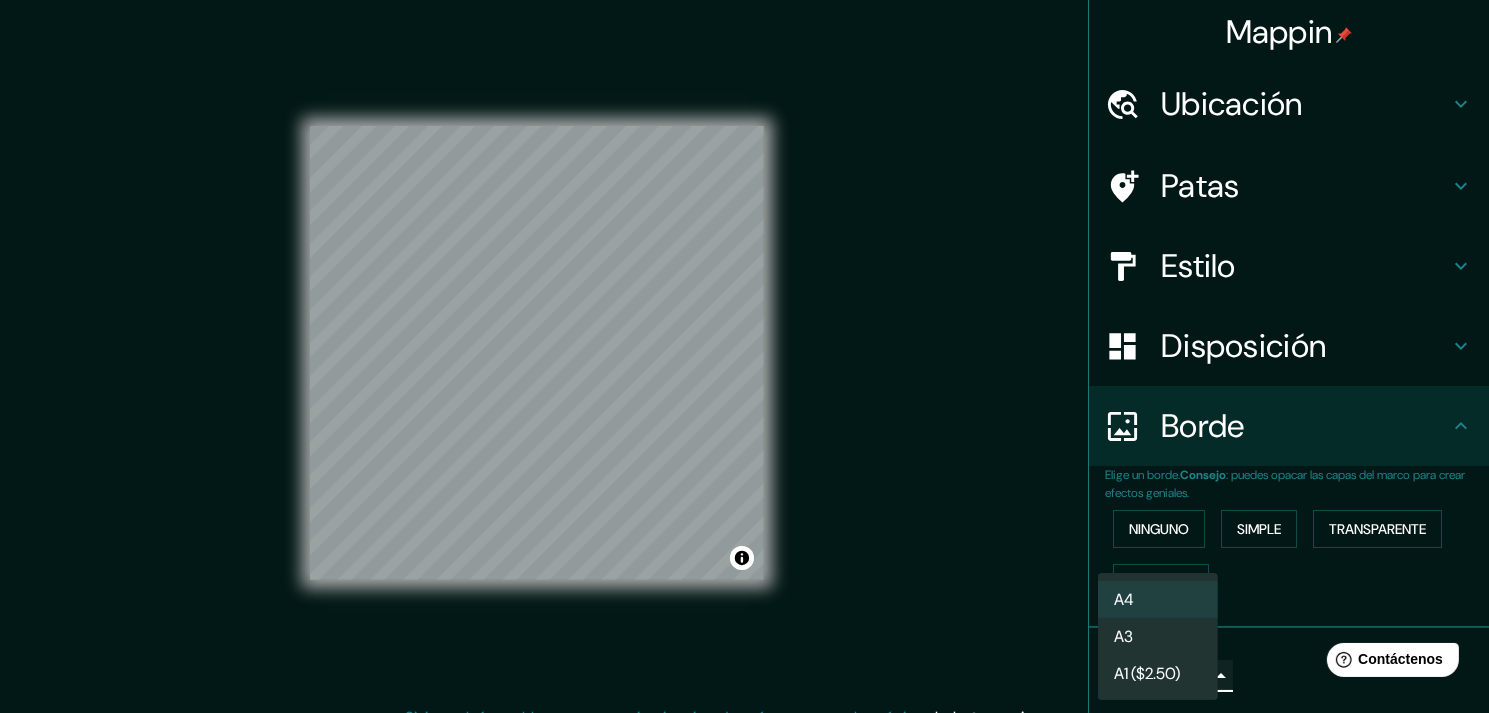 type on "a4" 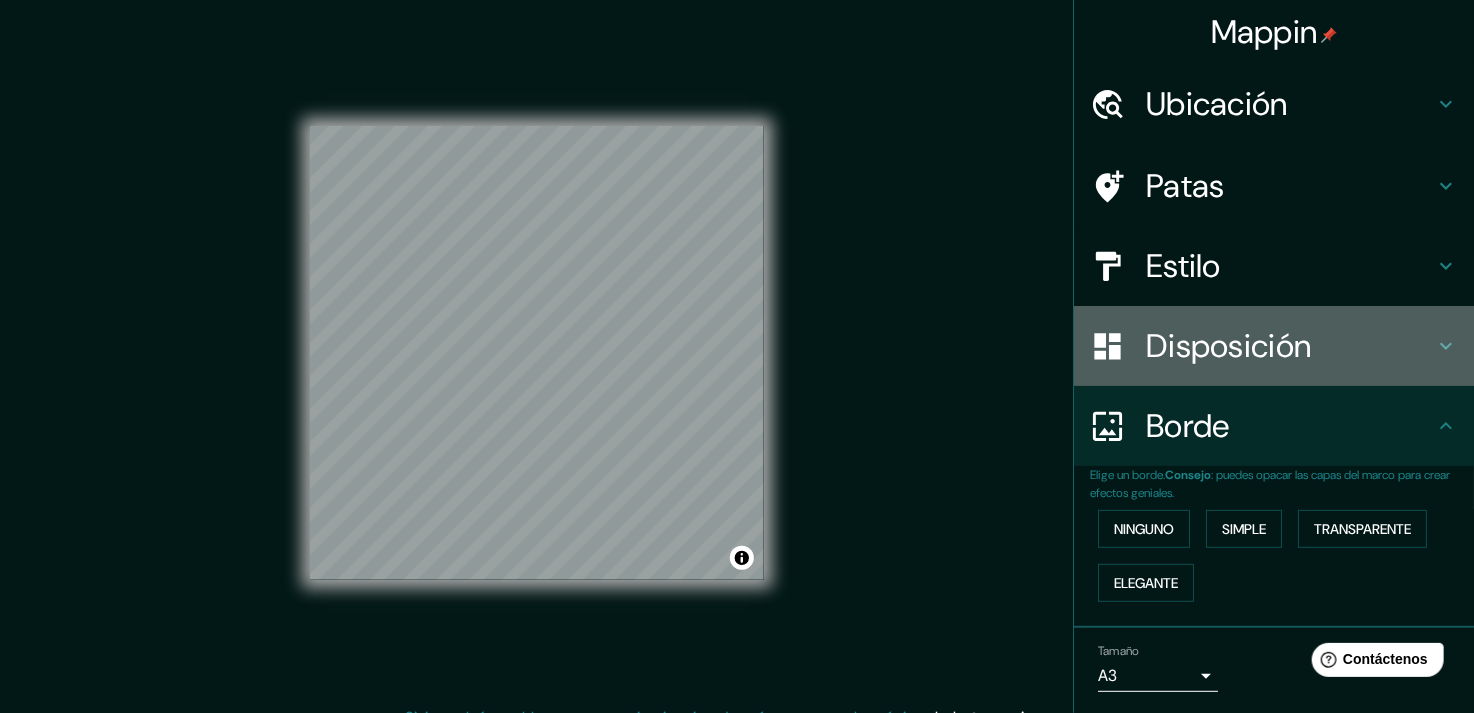 click on "Disposición" at bounding box center [1228, 346] 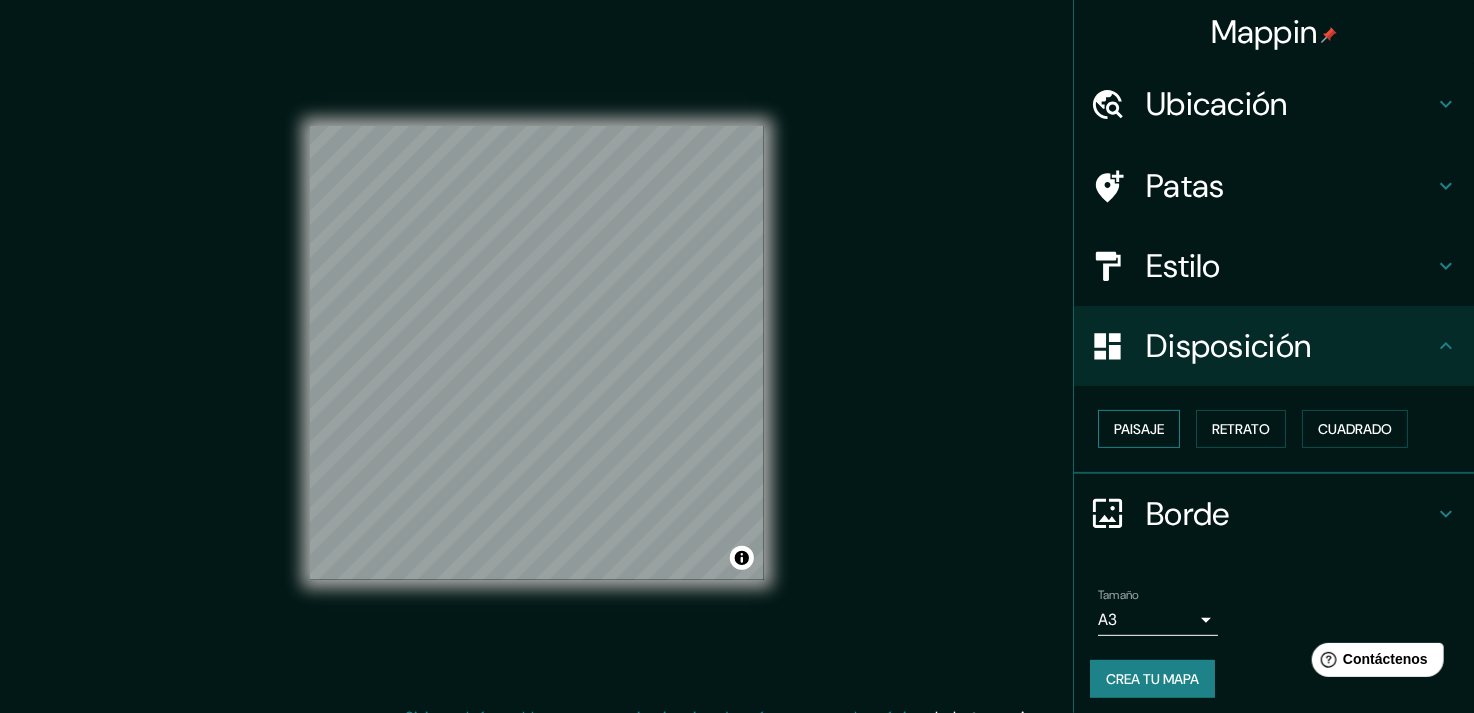click on "Paisaje" at bounding box center [1139, 429] 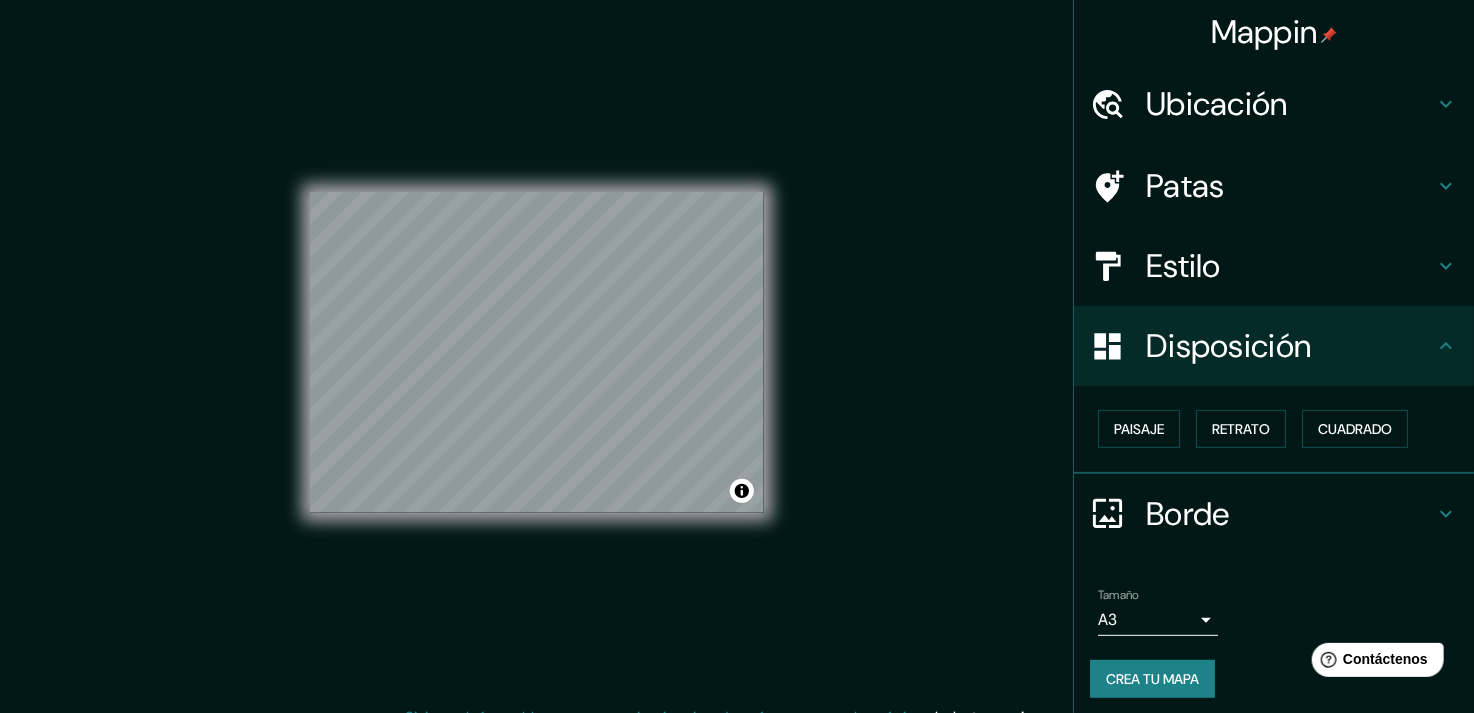 click on "Estilo" at bounding box center [1183, 266] 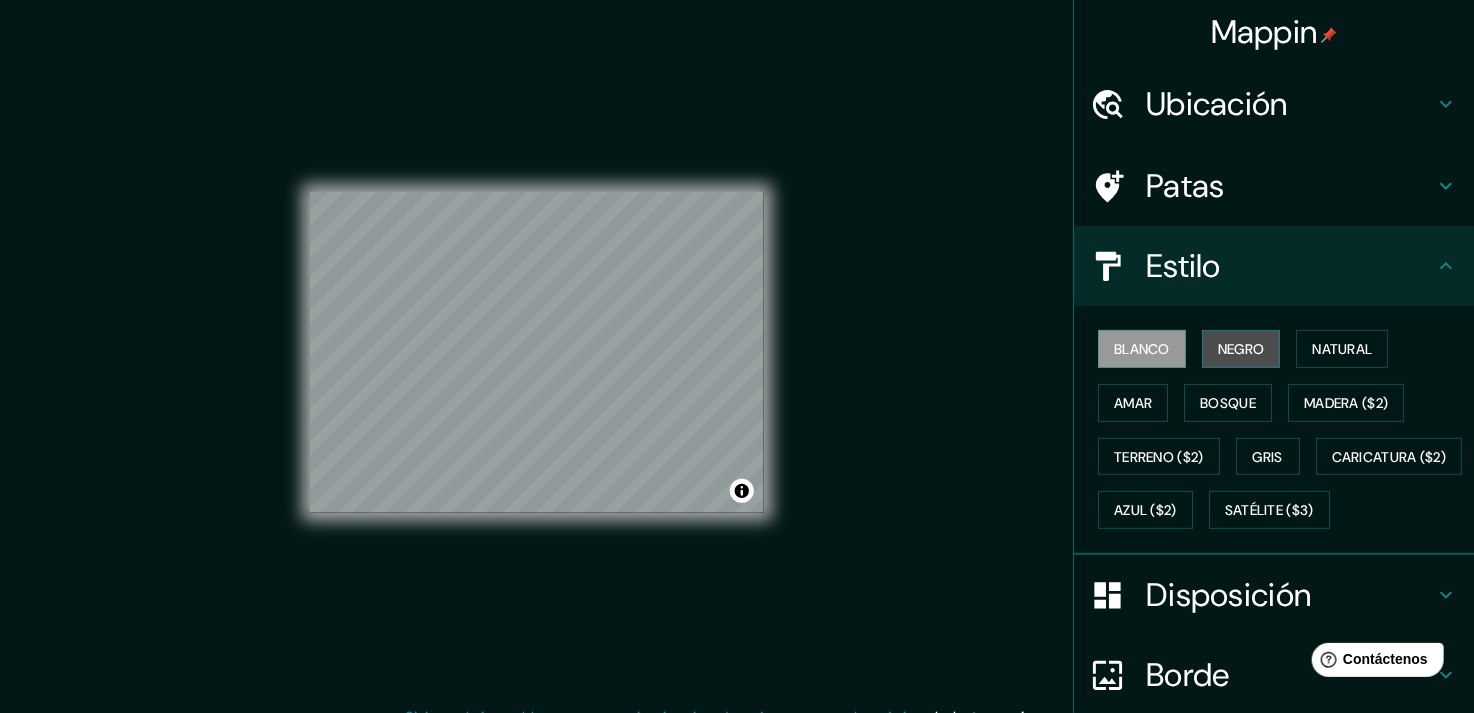 click on "Negro" at bounding box center (1241, 349) 